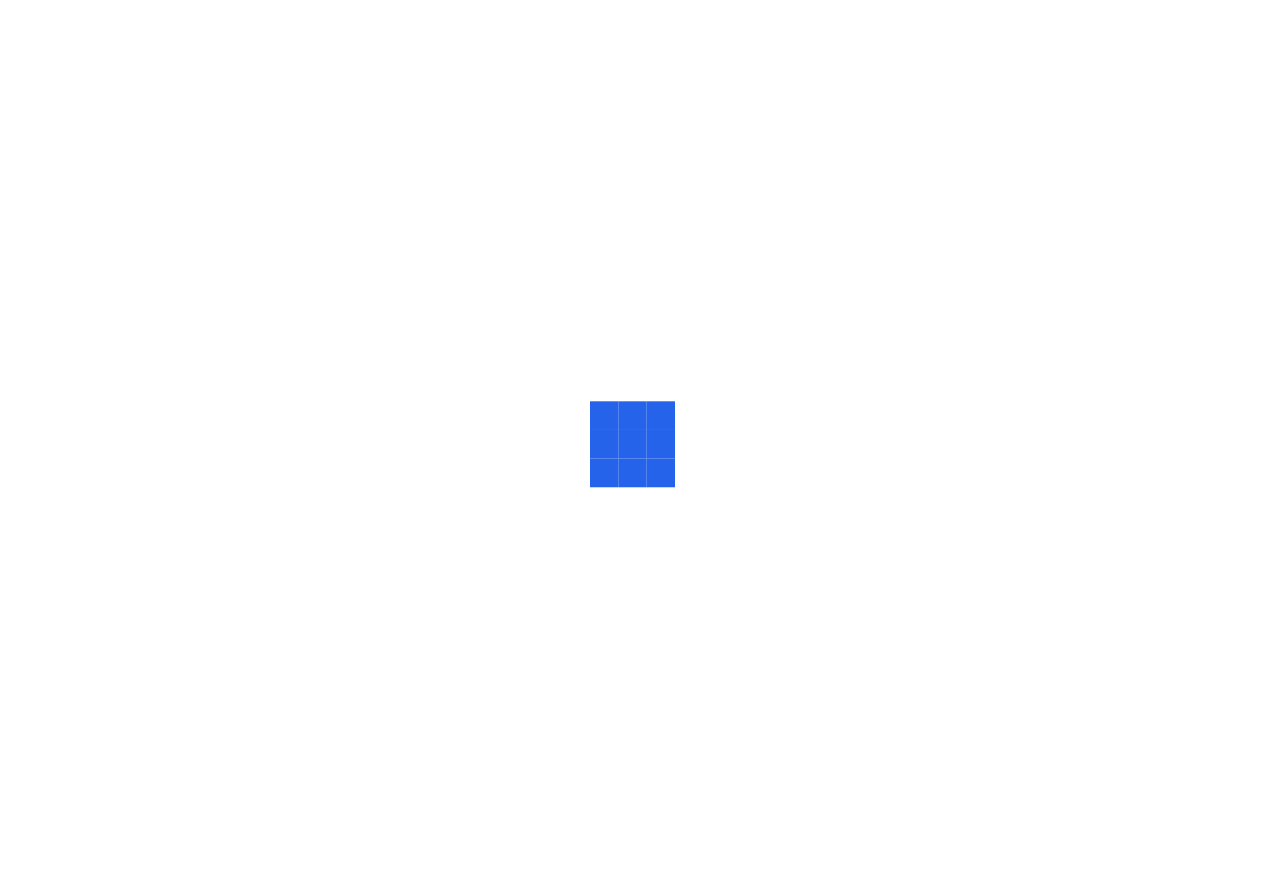 scroll, scrollTop: 0, scrollLeft: 0, axis: both 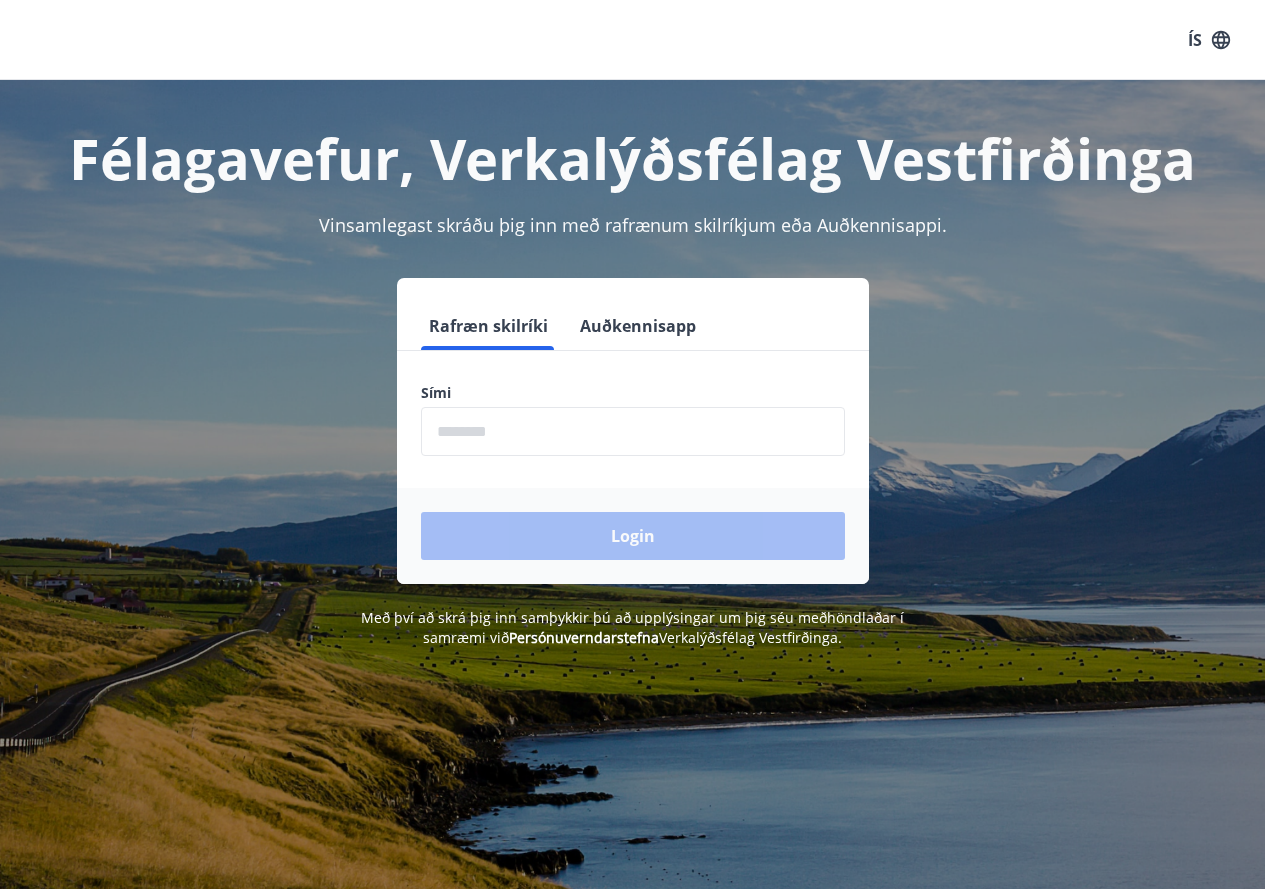 click at bounding box center (633, 431) 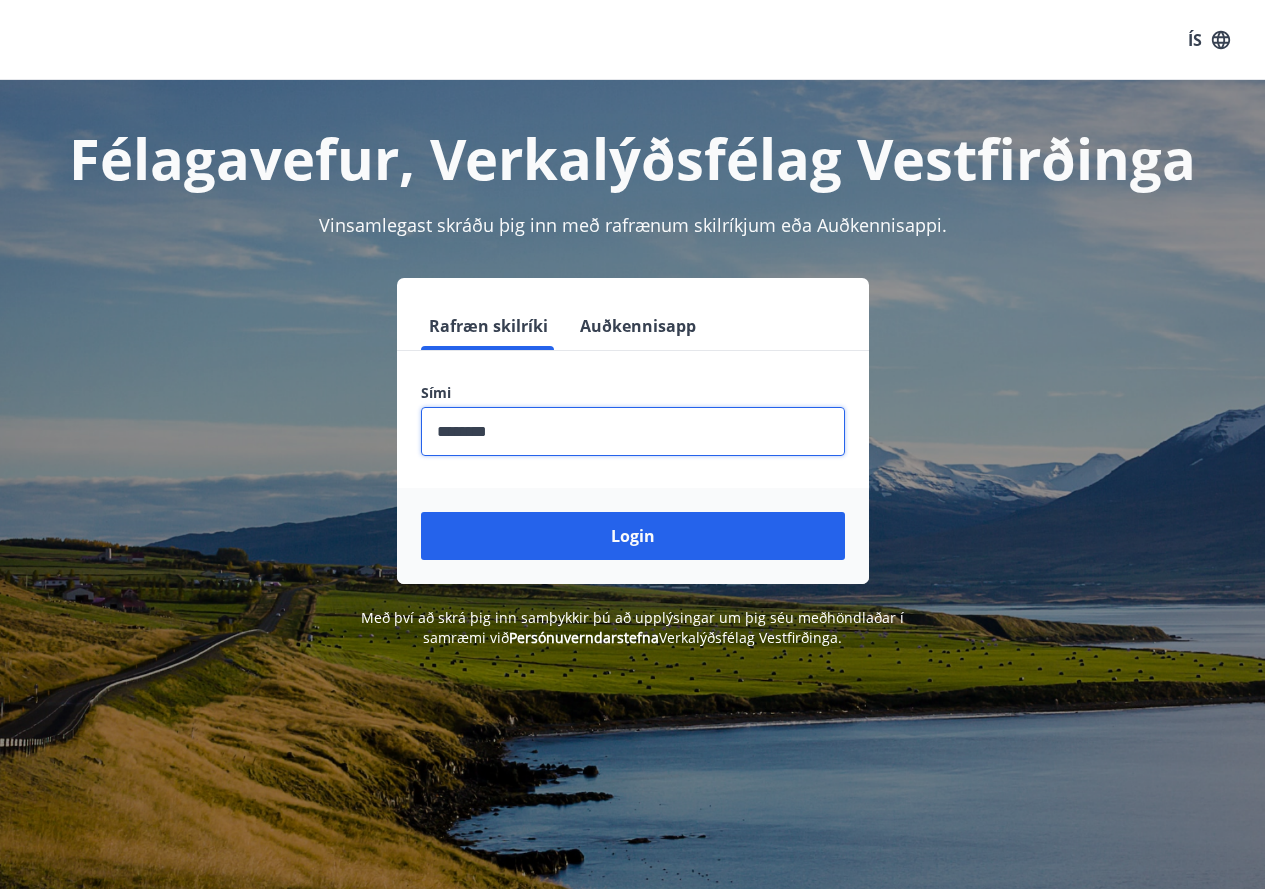 type on "********" 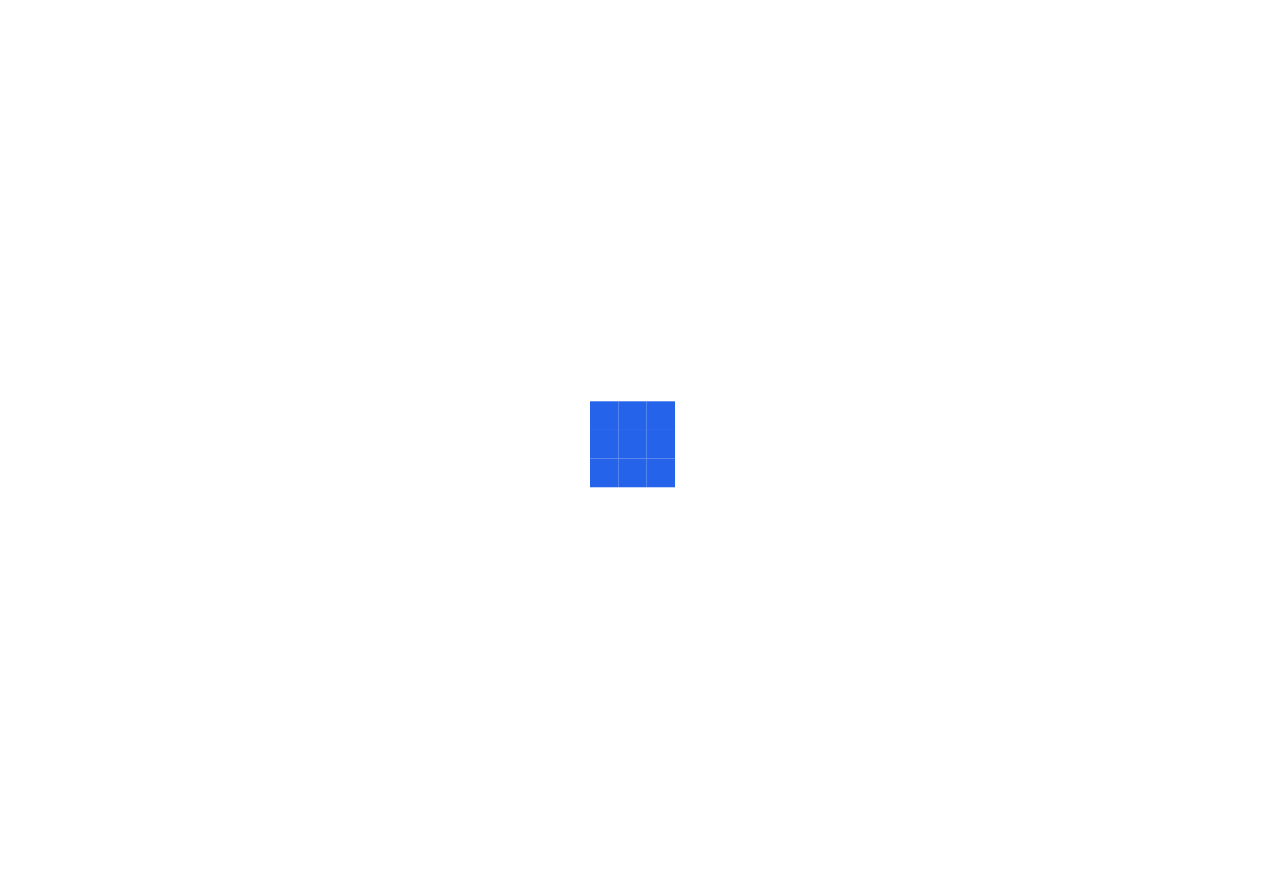 scroll, scrollTop: 0, scrollLeft: 0, axis: both 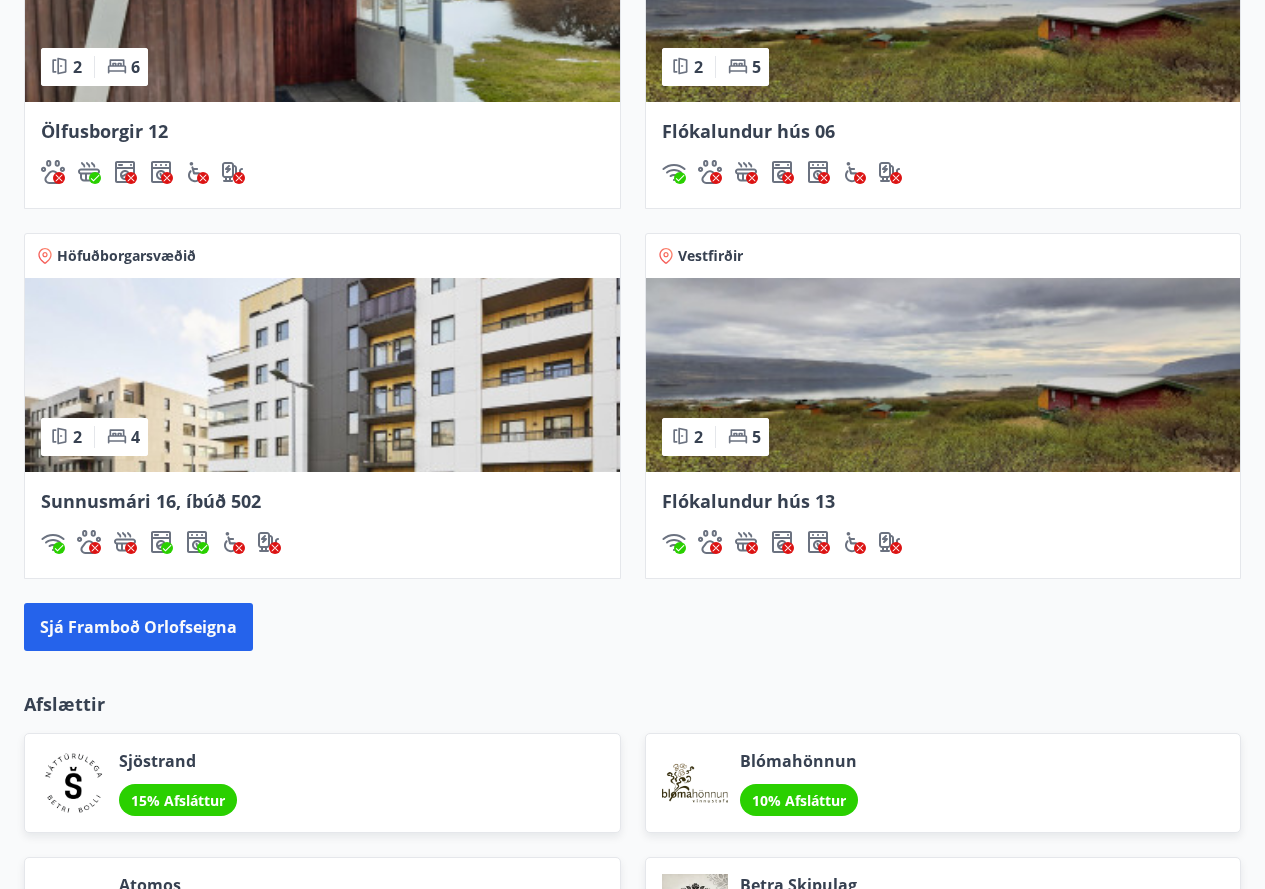 click at bounding box center (322, 375) 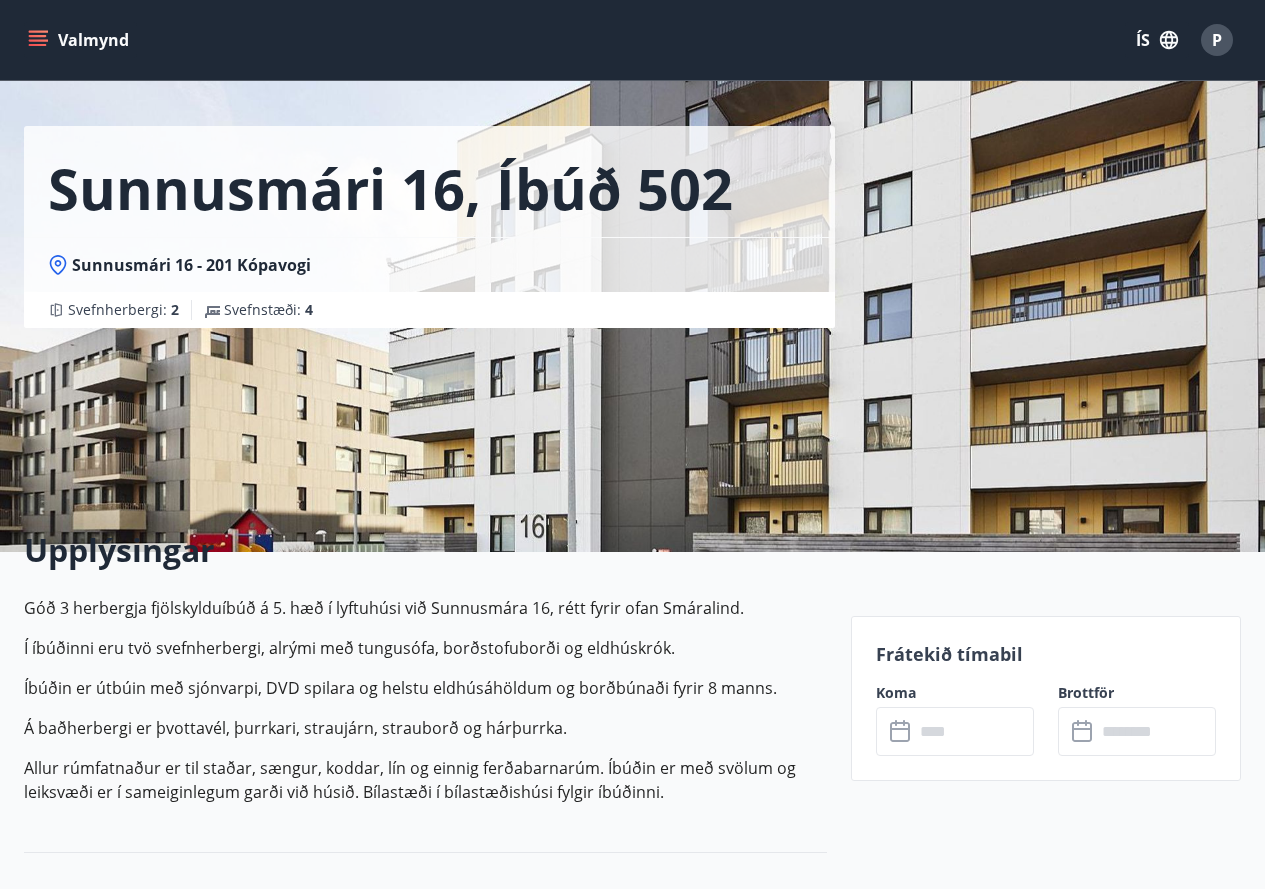scroll, scrollTop: 0, scrollLeft: 0, axis: both 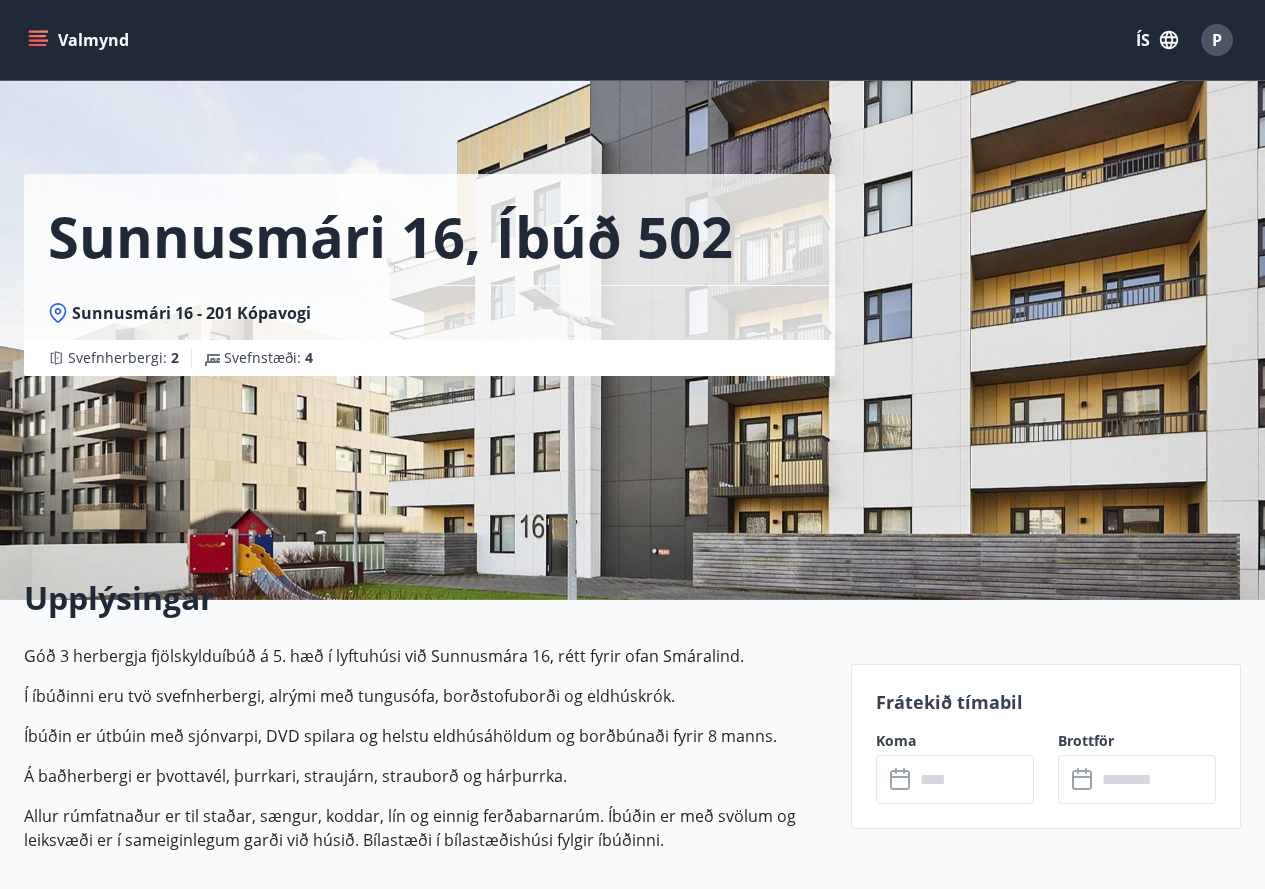 click 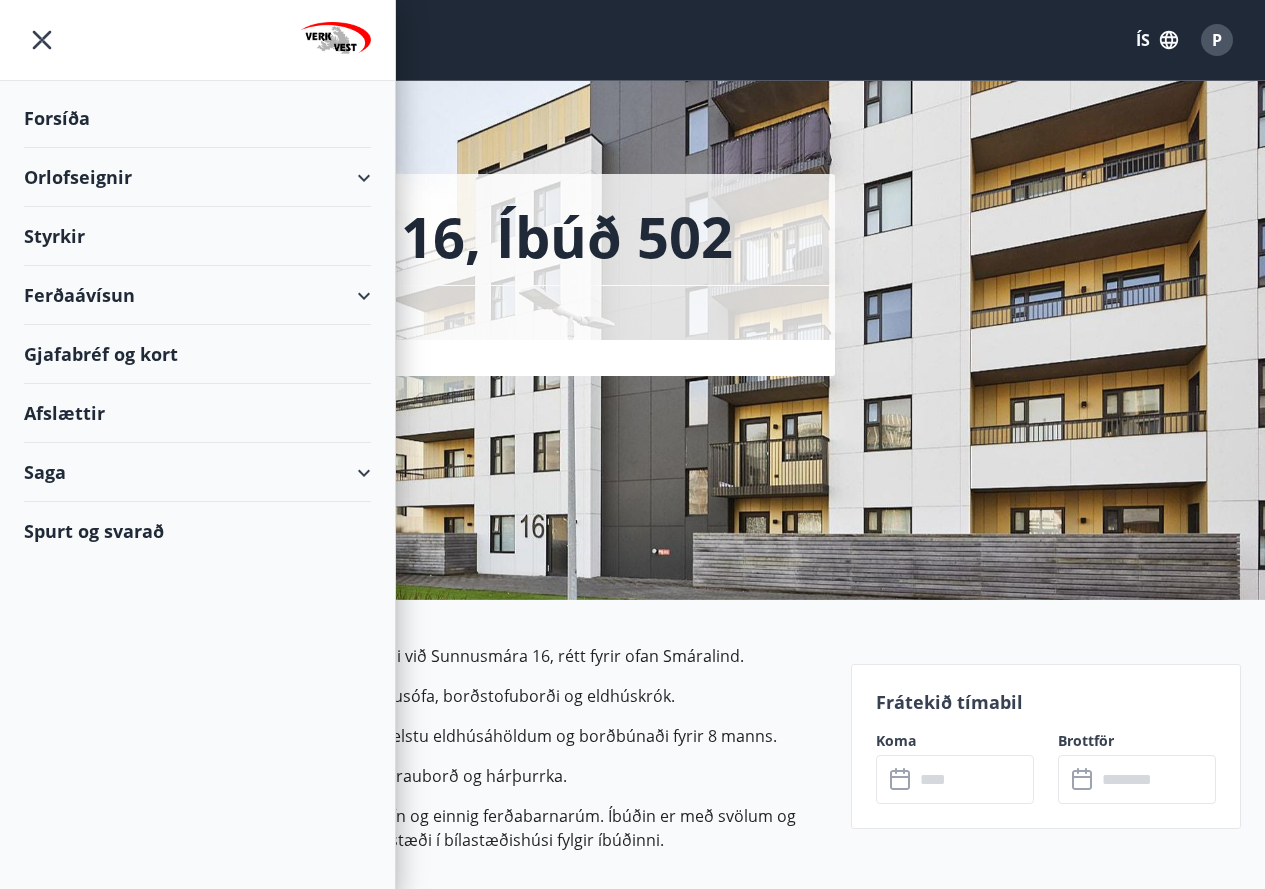 click on "Orlofseignir" at bounding box center (197, 177) 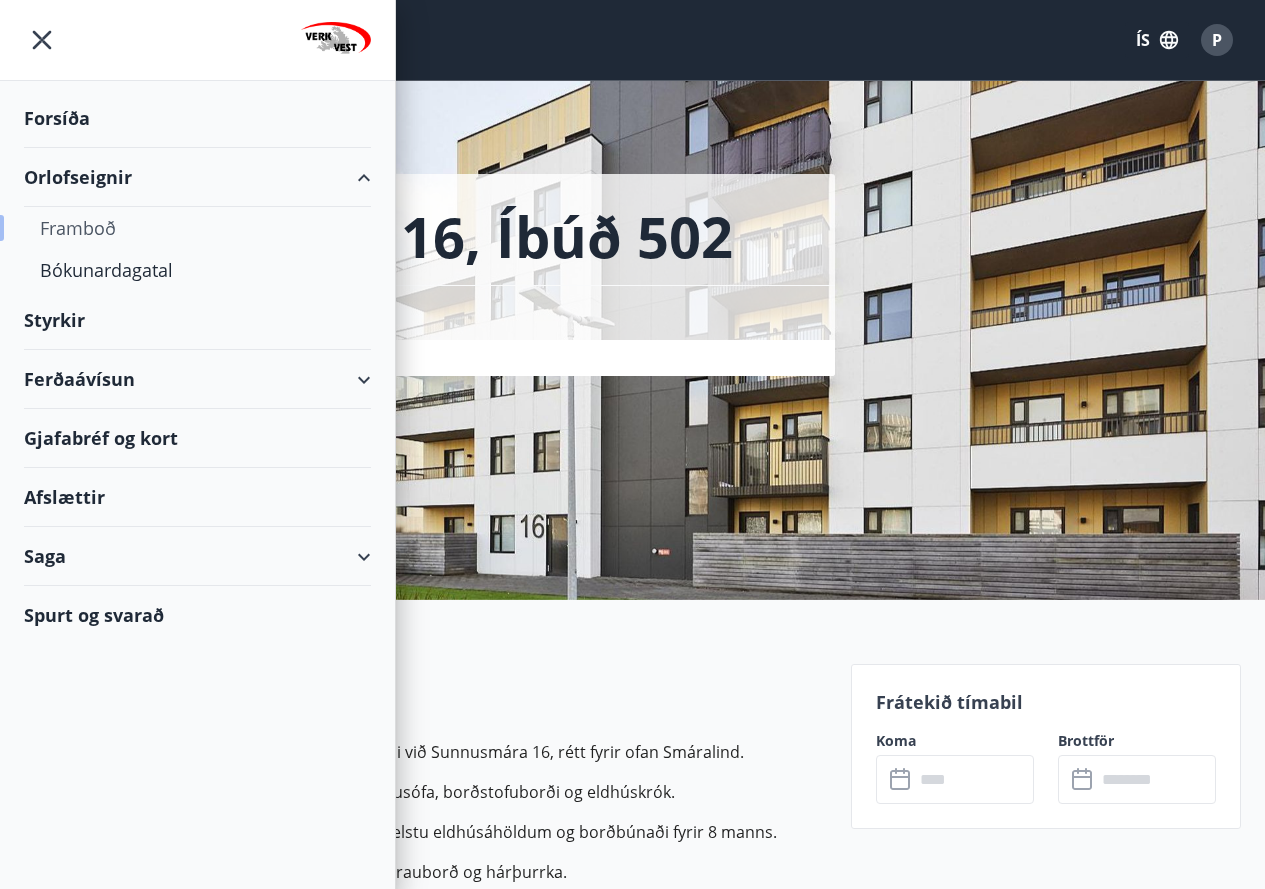 click on "Framboð" at bounding box center (197, 228) 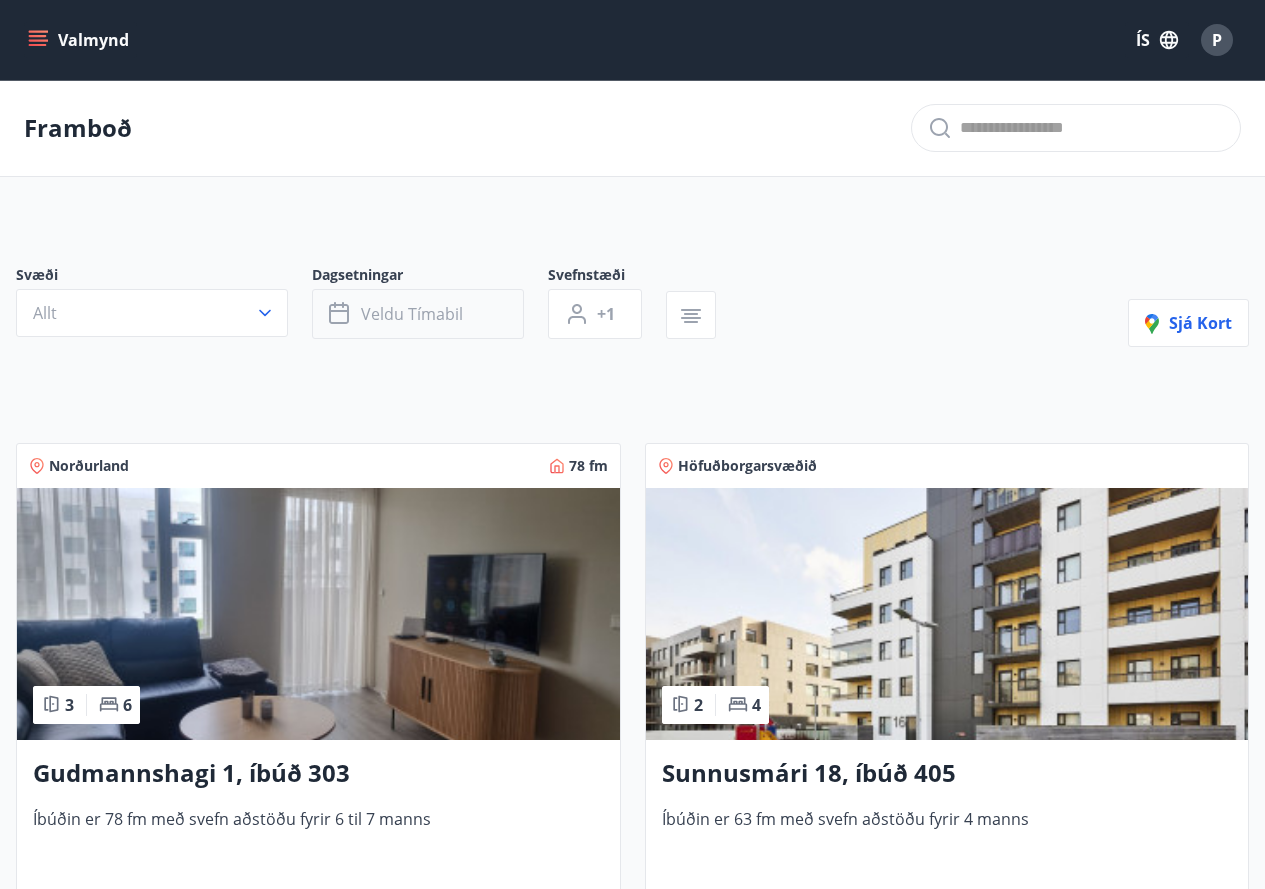 click on "Veldu tímabil" at bounding box center [412, 314] 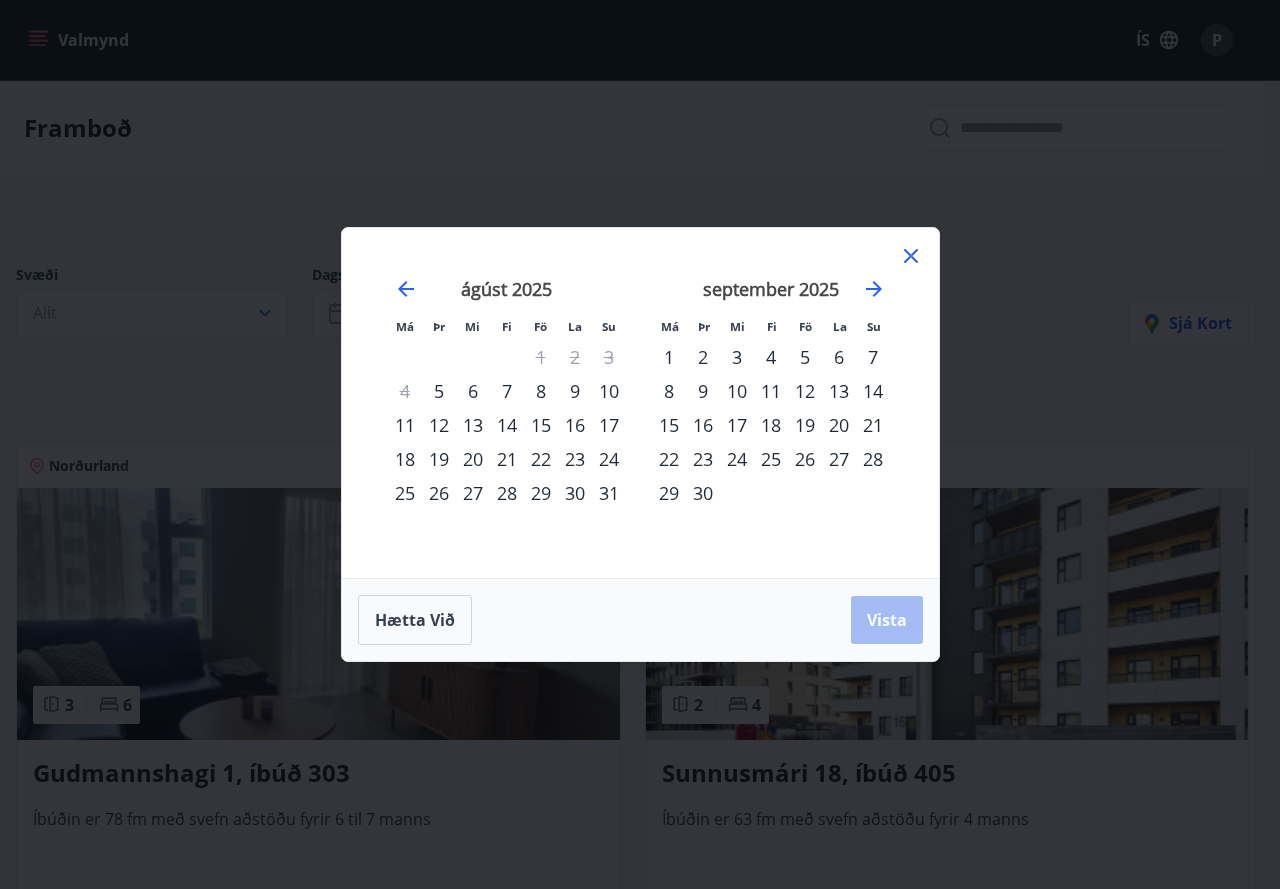 click on "13" at bounding box center (839, 391) 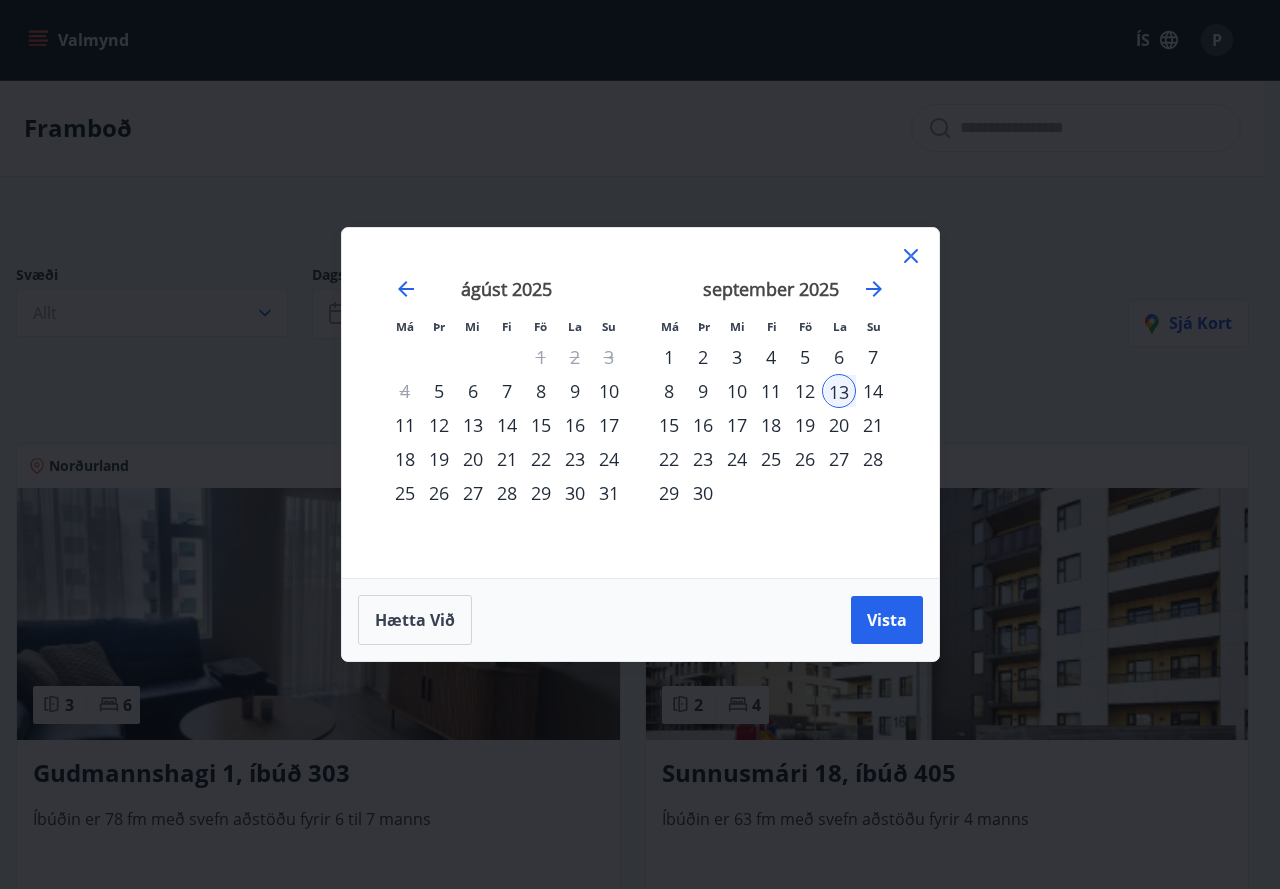 click on "15" at bounding box center [669, 425] 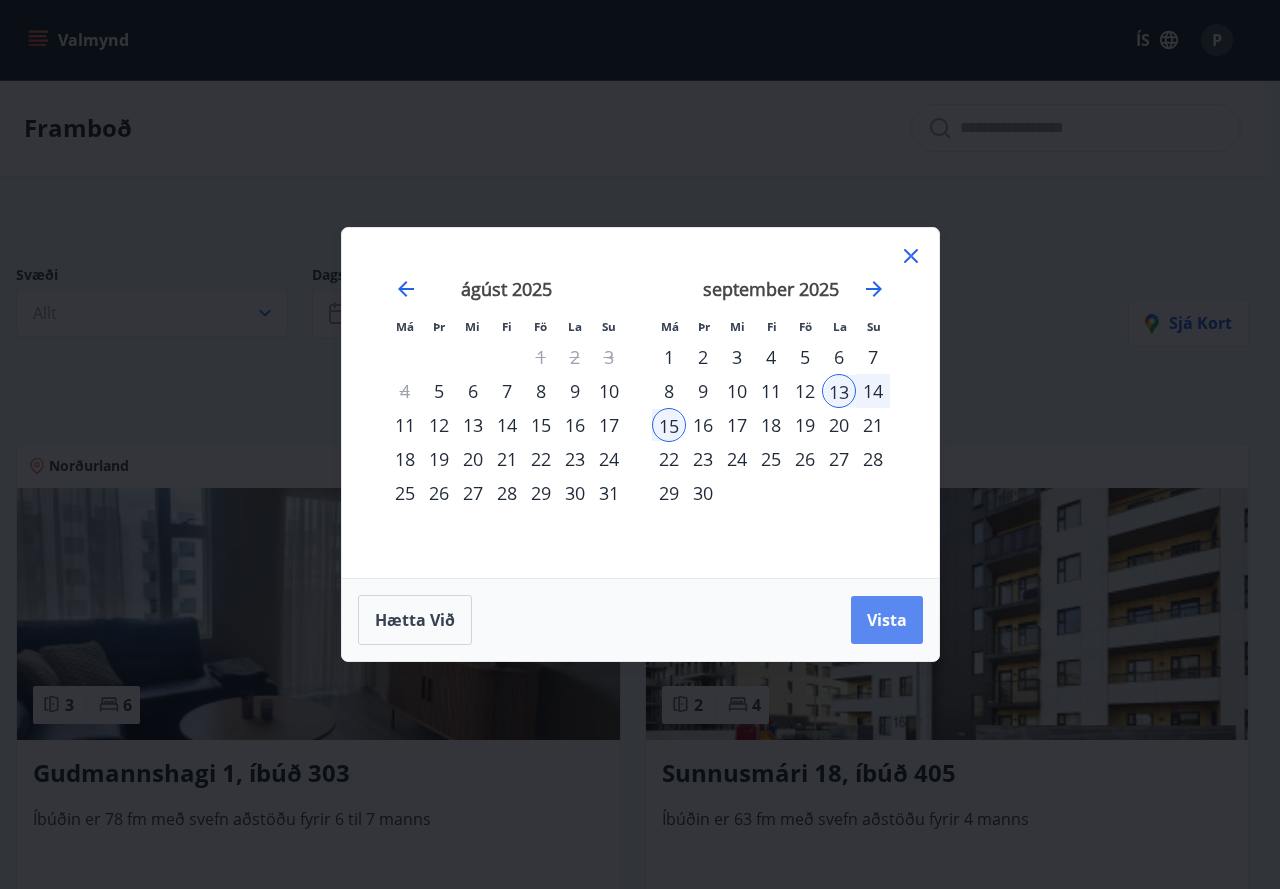 click on "Vista" at bounding box center [887, 620] 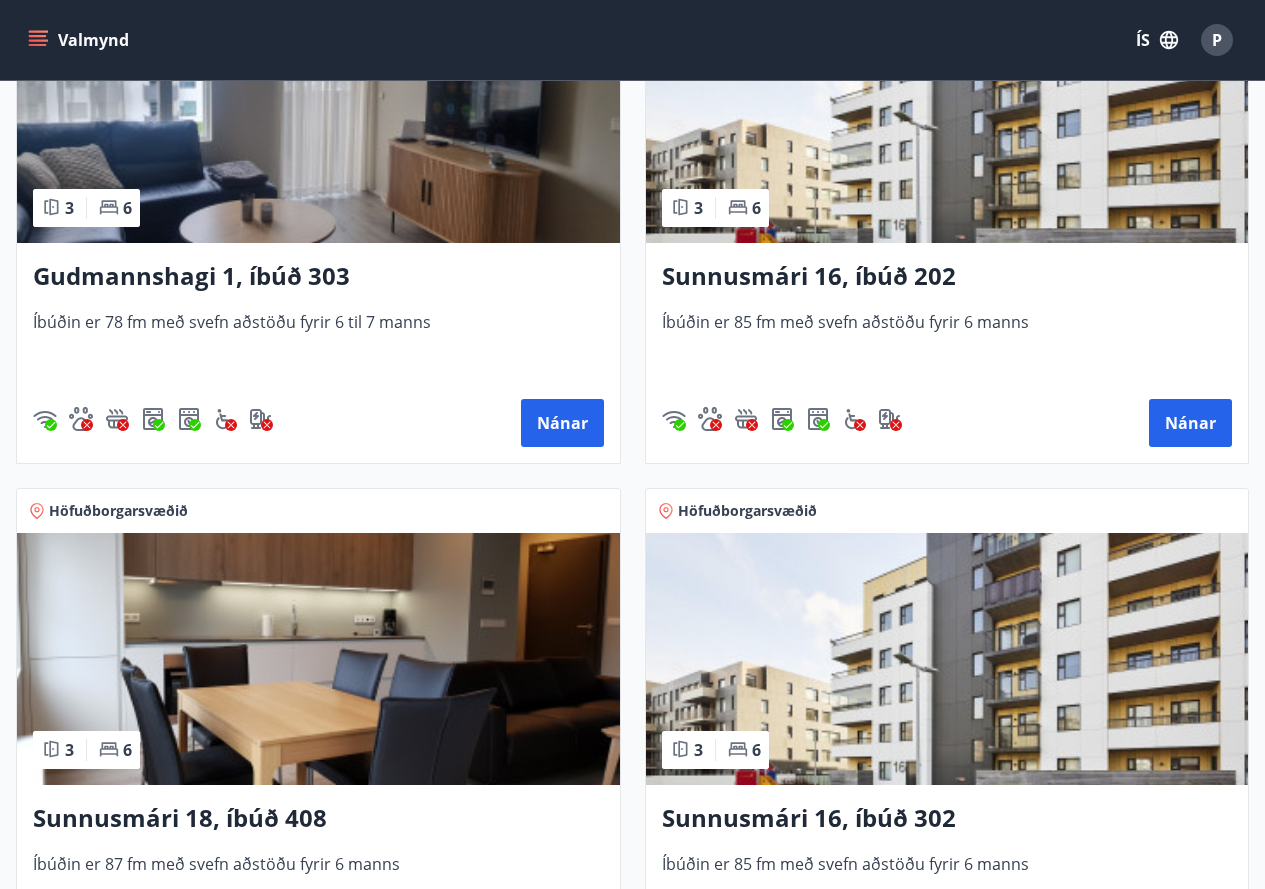 scroll, scrollTop: 500, scrollLeft: 0, axis: vertical 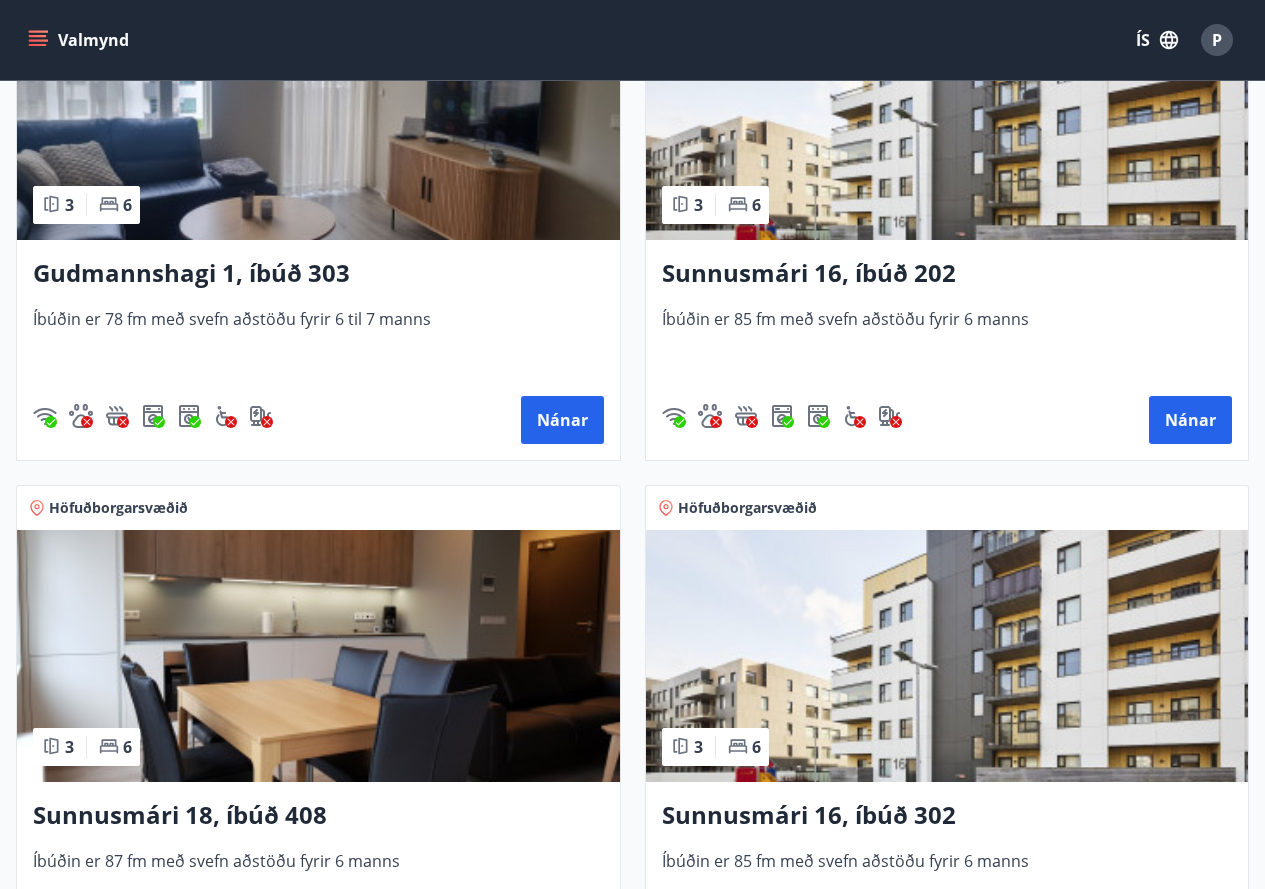click on "Sunnusmári 16, íbúð 202" at bounding box center [947, 274] 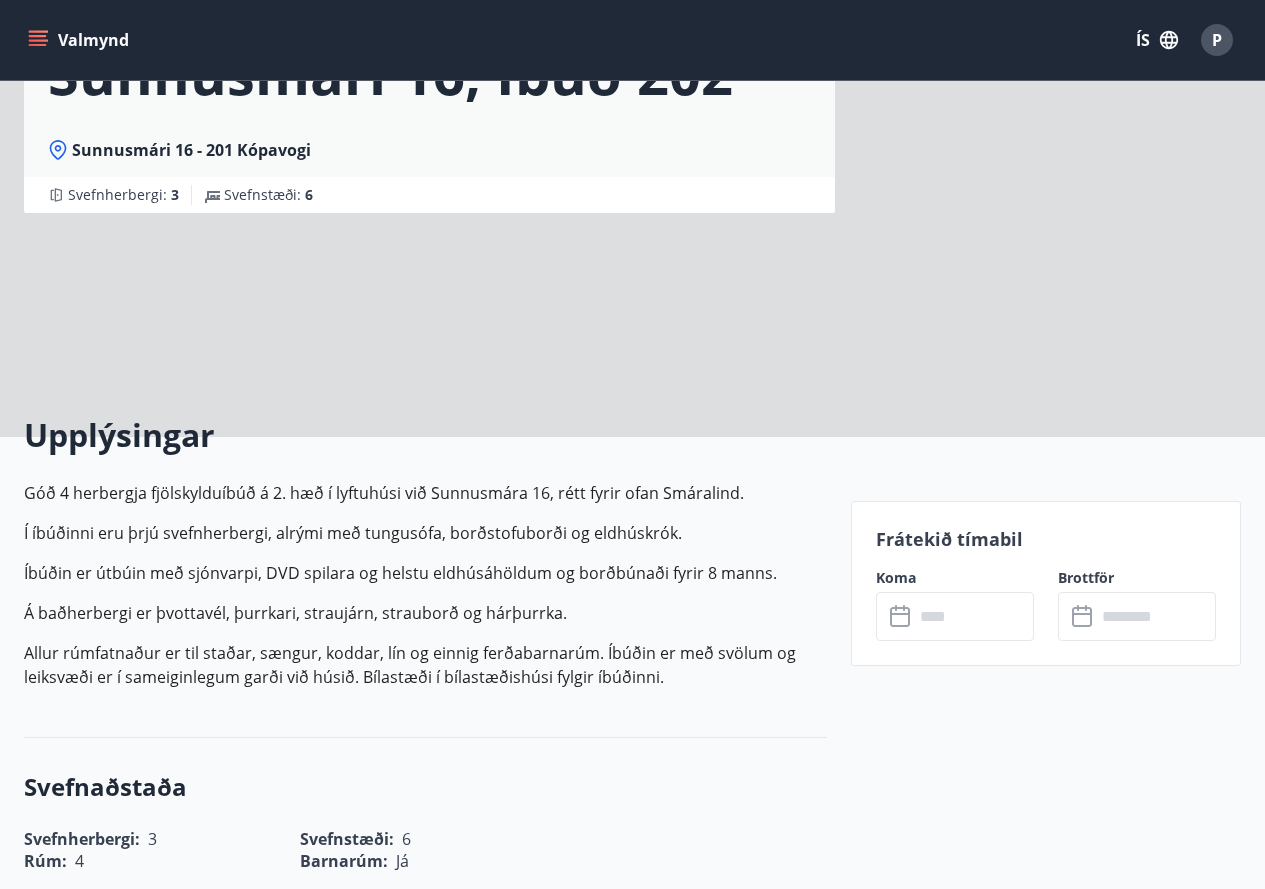 scroll, scrollTop: 0, scrollLeft: 0, axis: both 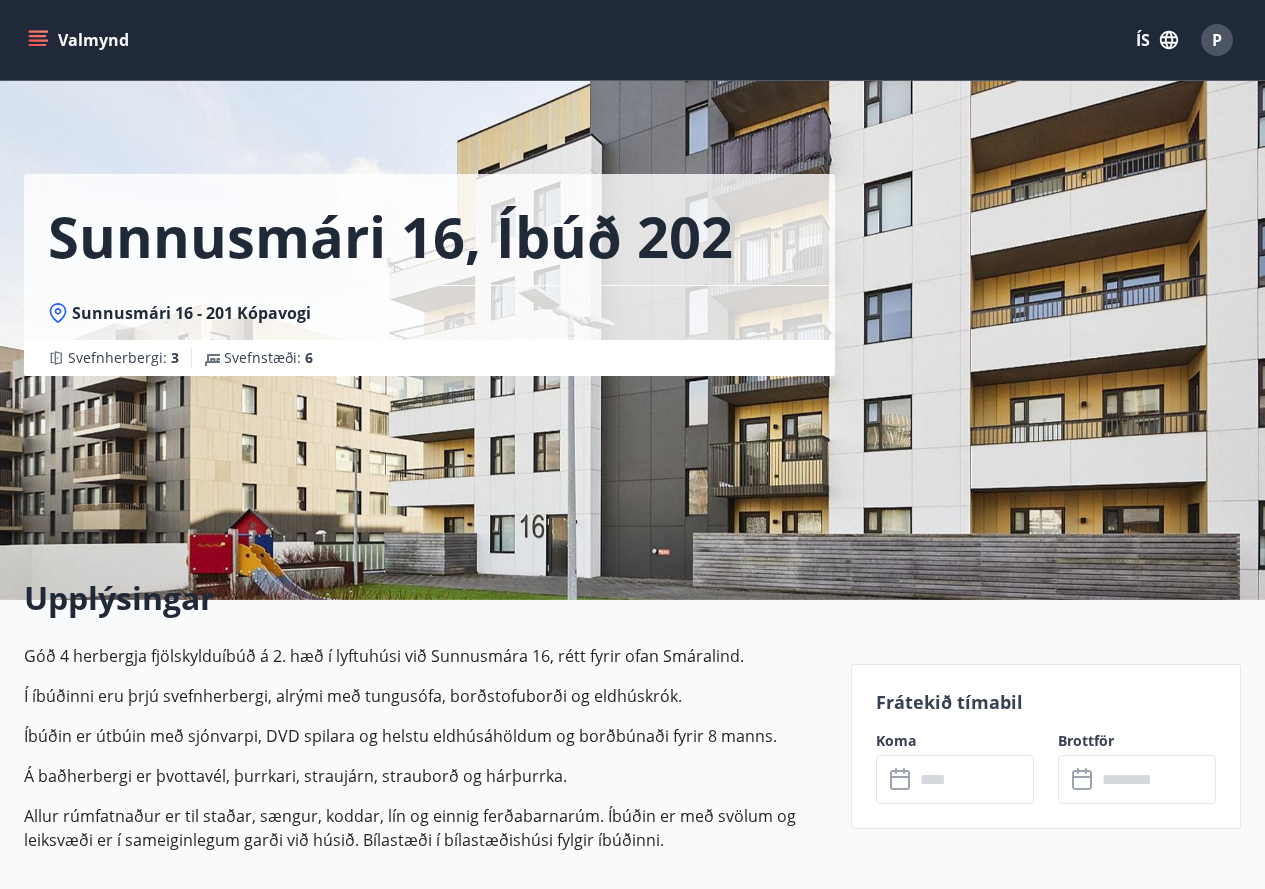 click at bounding box center [974, 779] 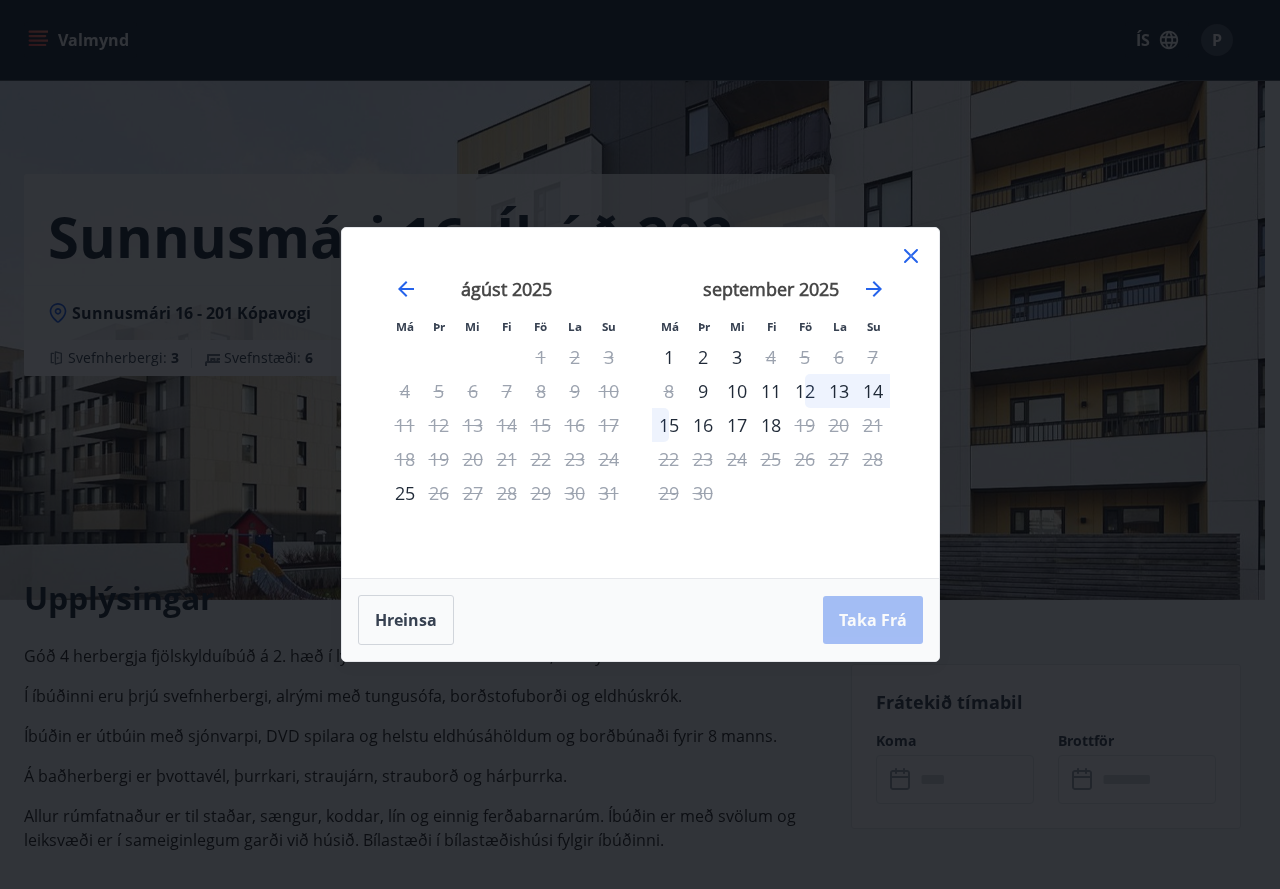 click 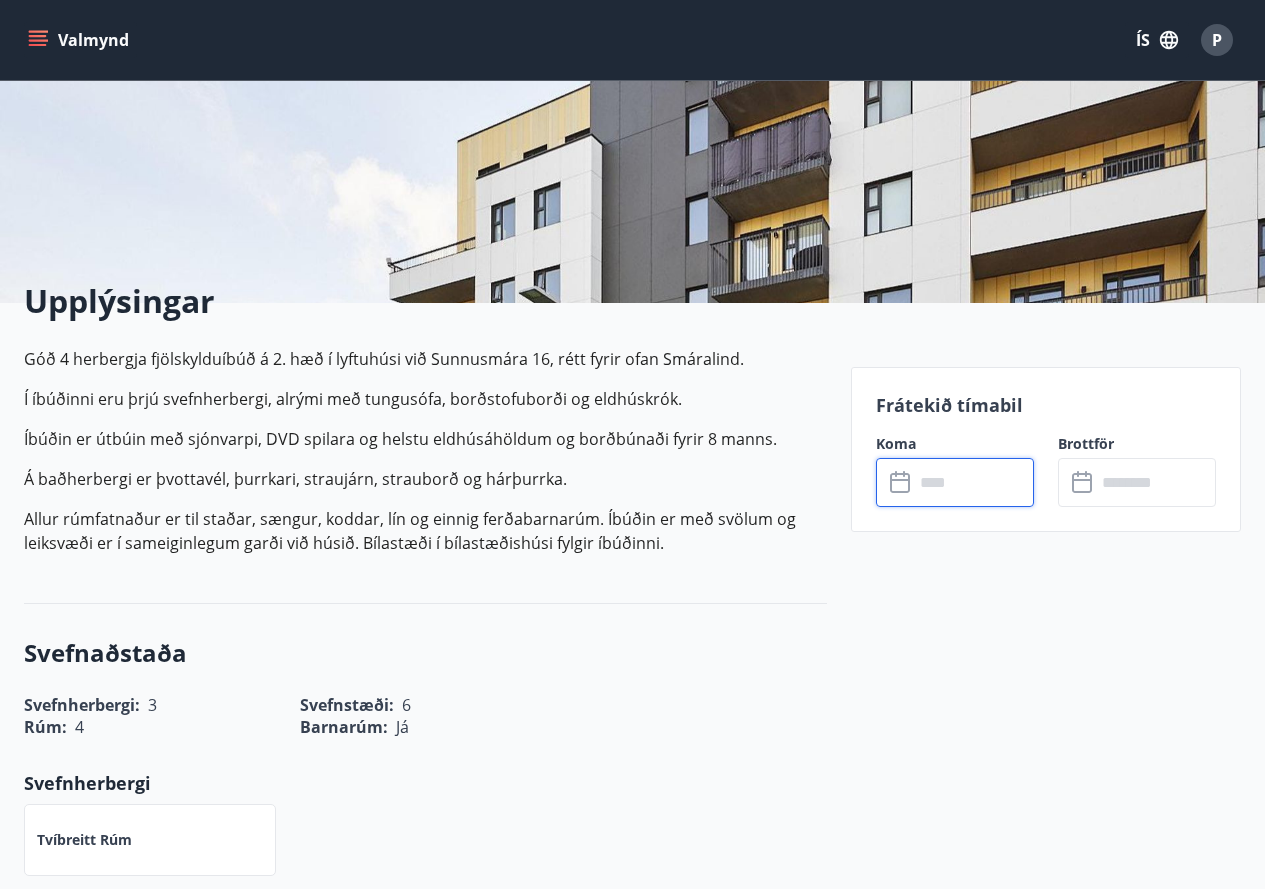 scroll, scrollTop: 300, scrollLeft: 0, axis: vertical 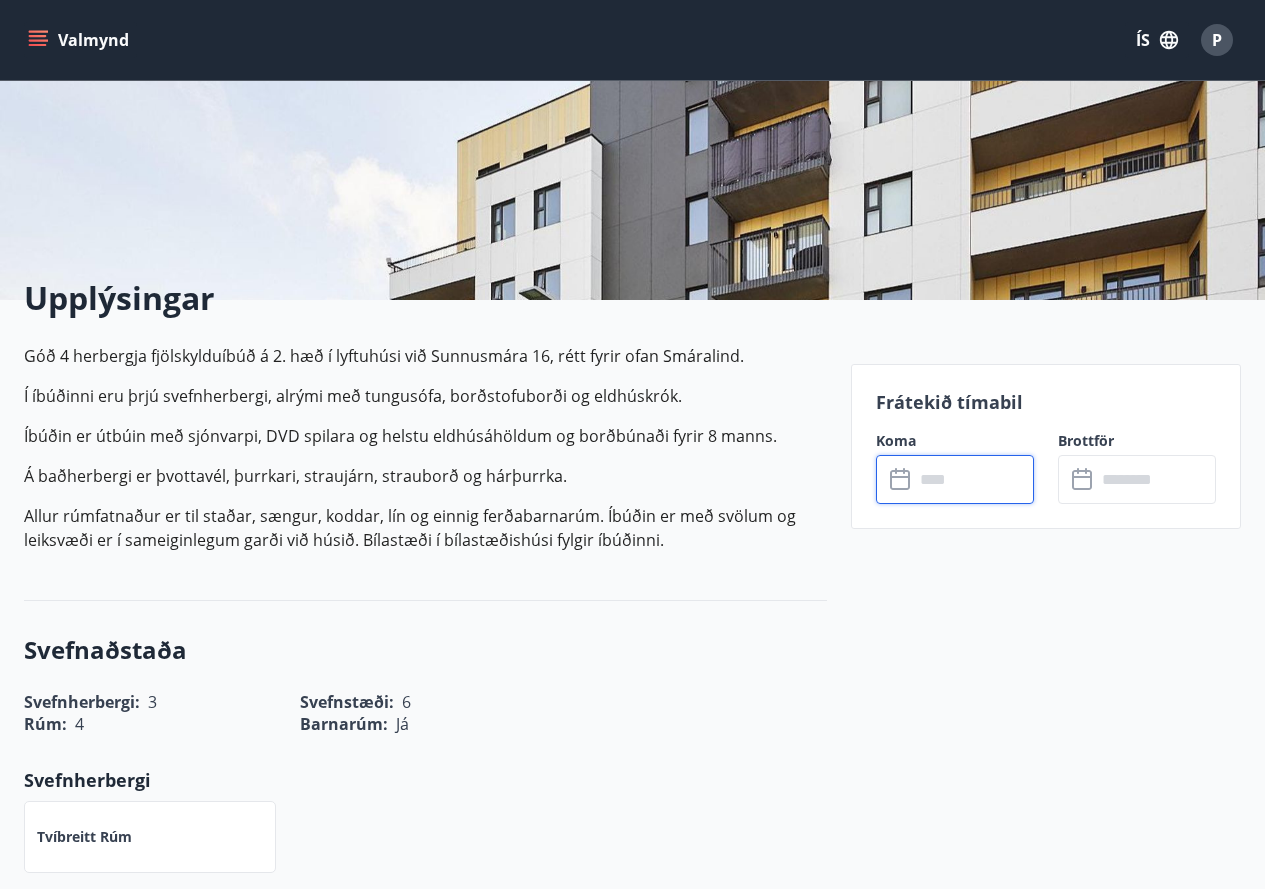 click at bounding box center (974, 479) 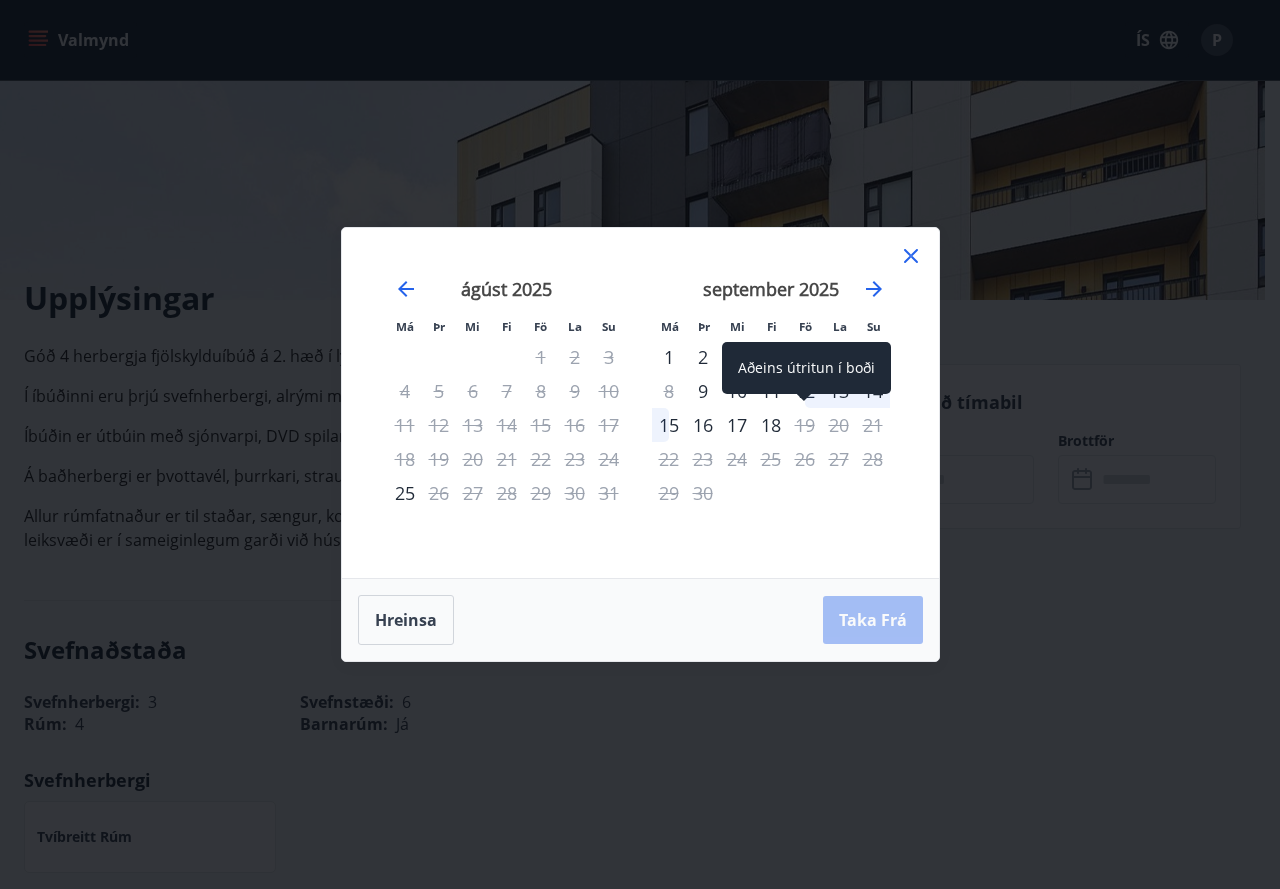 click on "Aðeins útritun í boði" at bounding box center [806, 368] 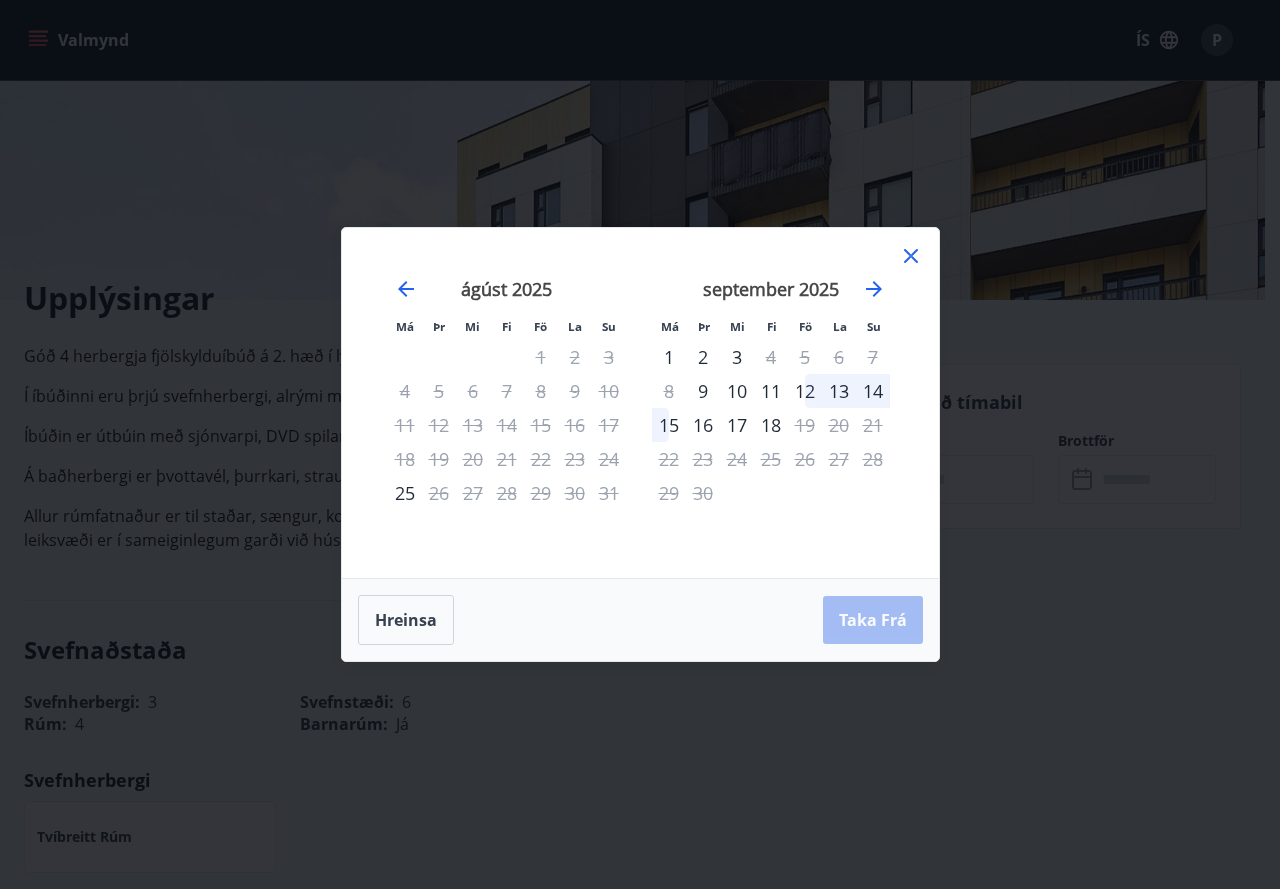 click on "13" at bounding box center [839, 391] 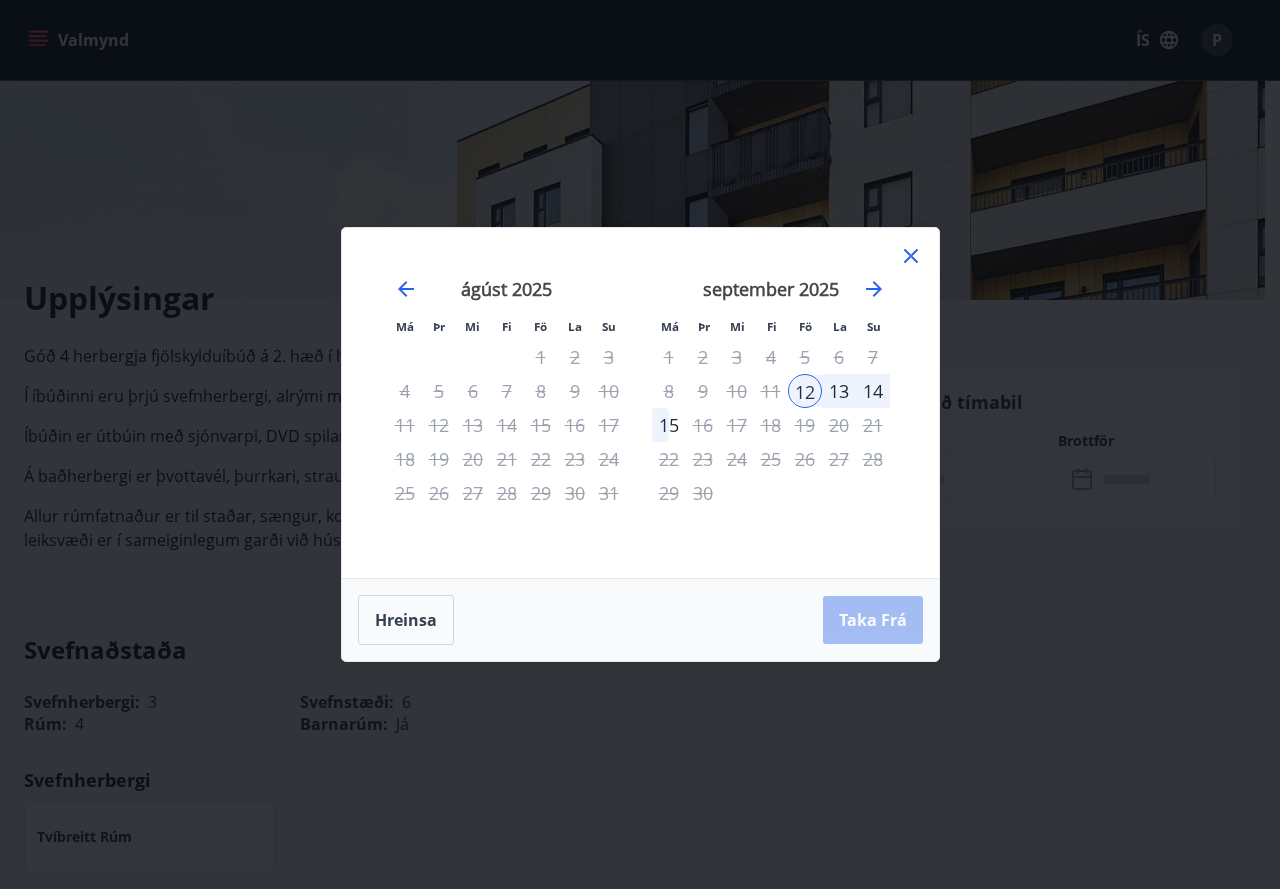 click on "15" at bounding box center [669, 425] 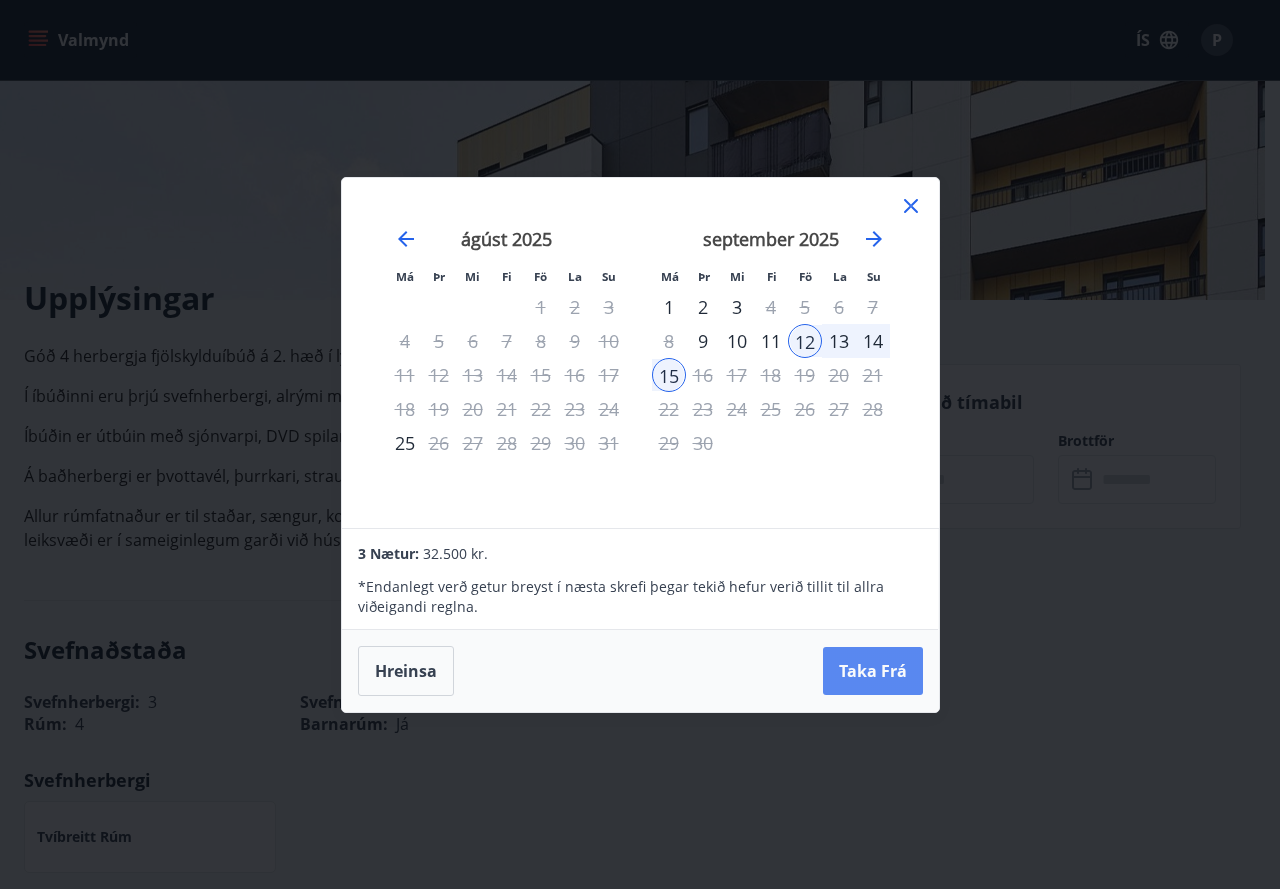 click on "Taka Frá" at bounding box center (873, 671) 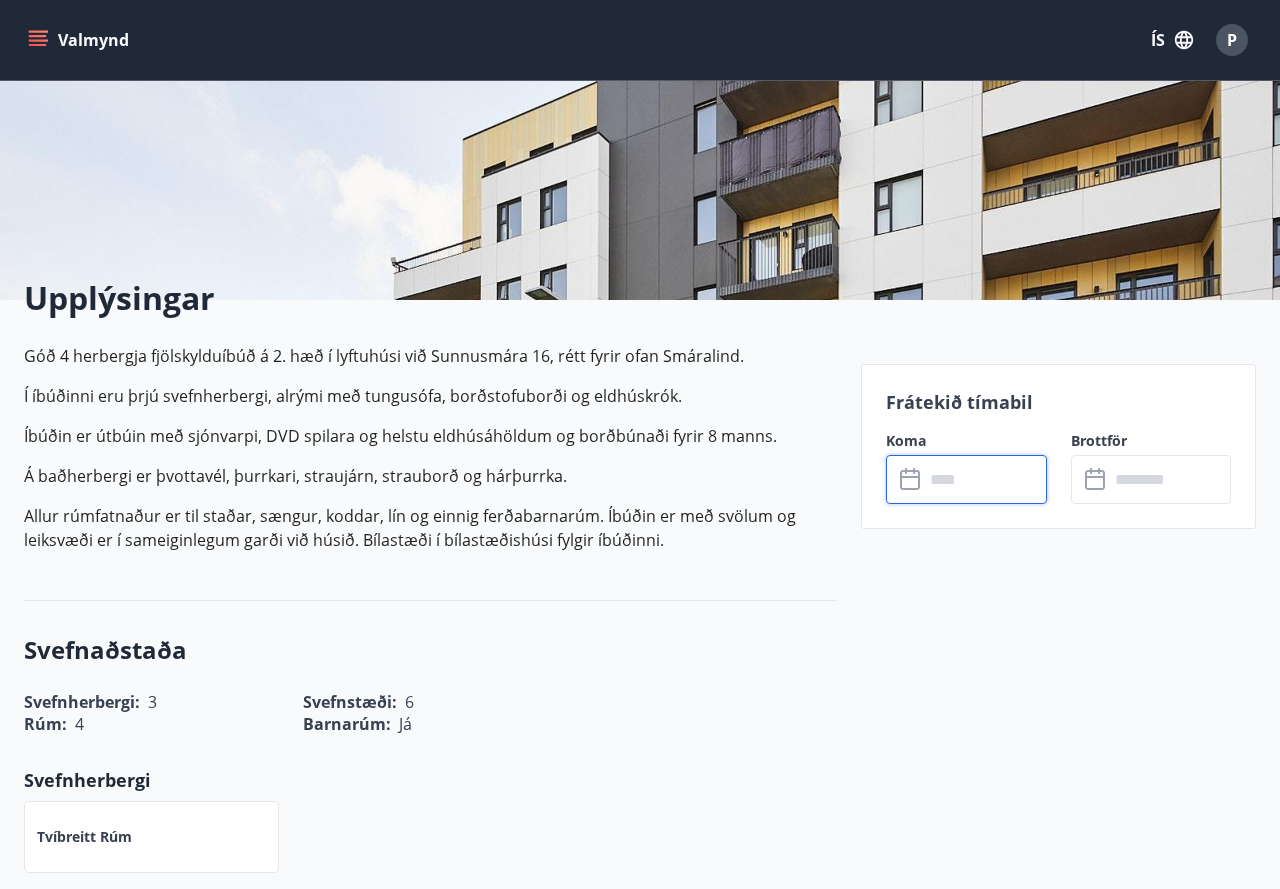 type on "******" 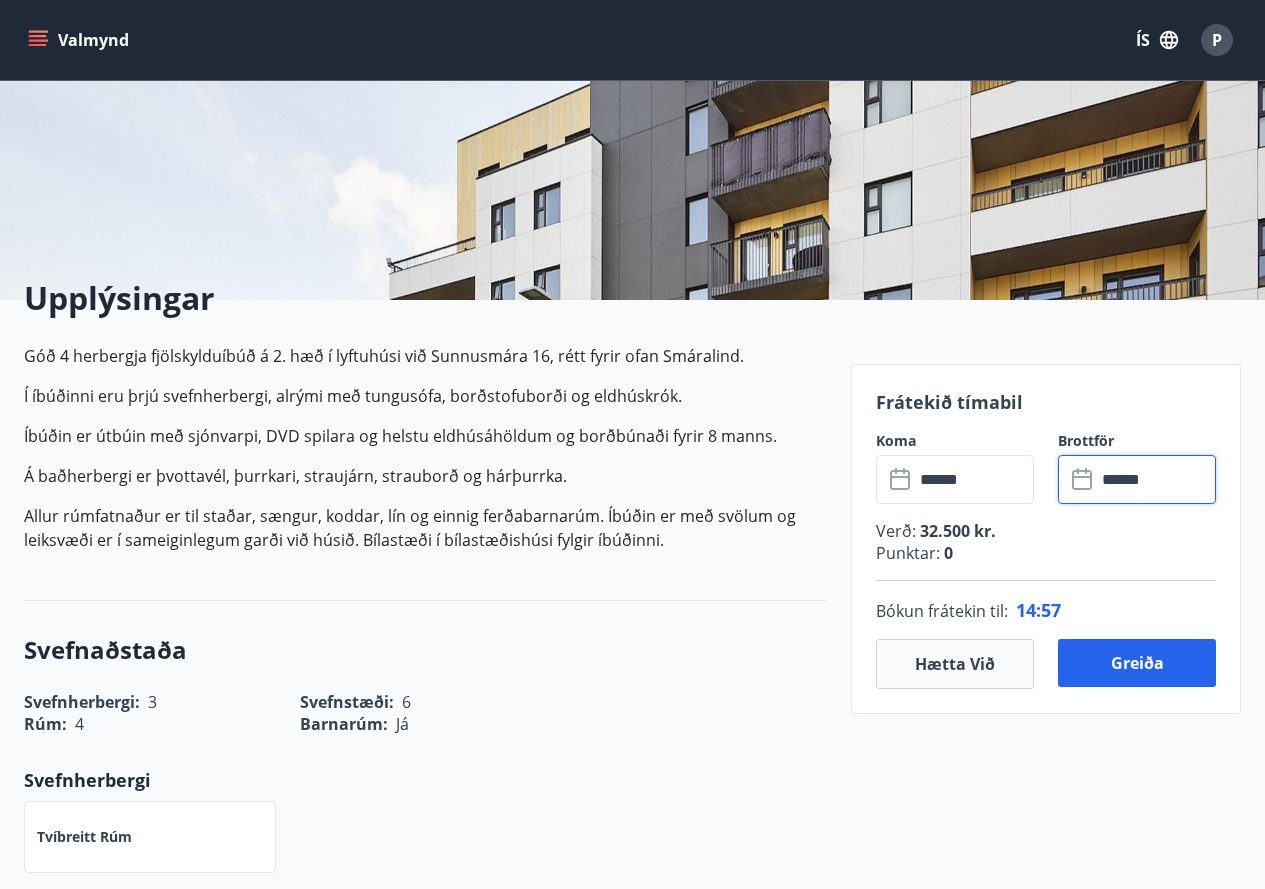 click on "******" at bounding box center (1156, 479) 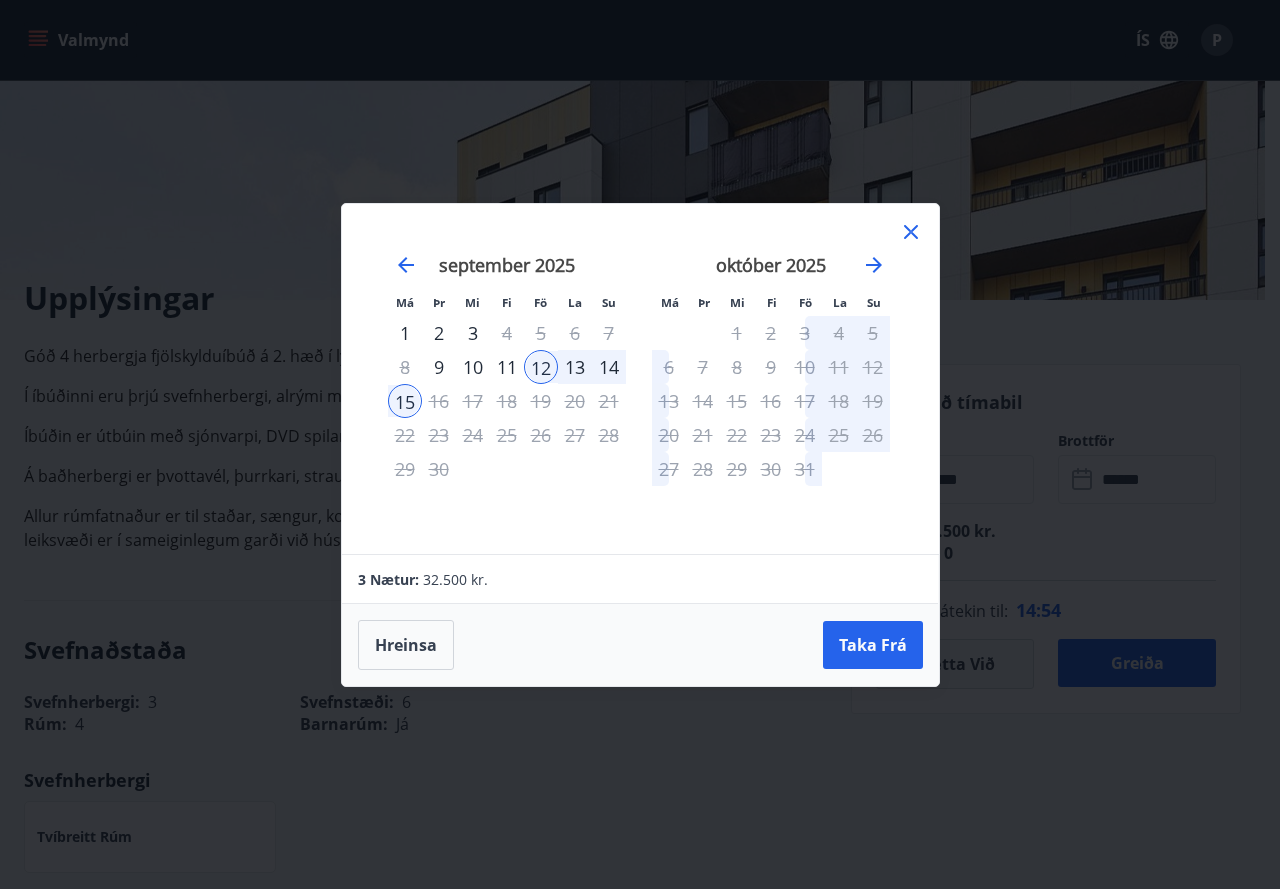 click on "16" at bounding box center (439, 401) 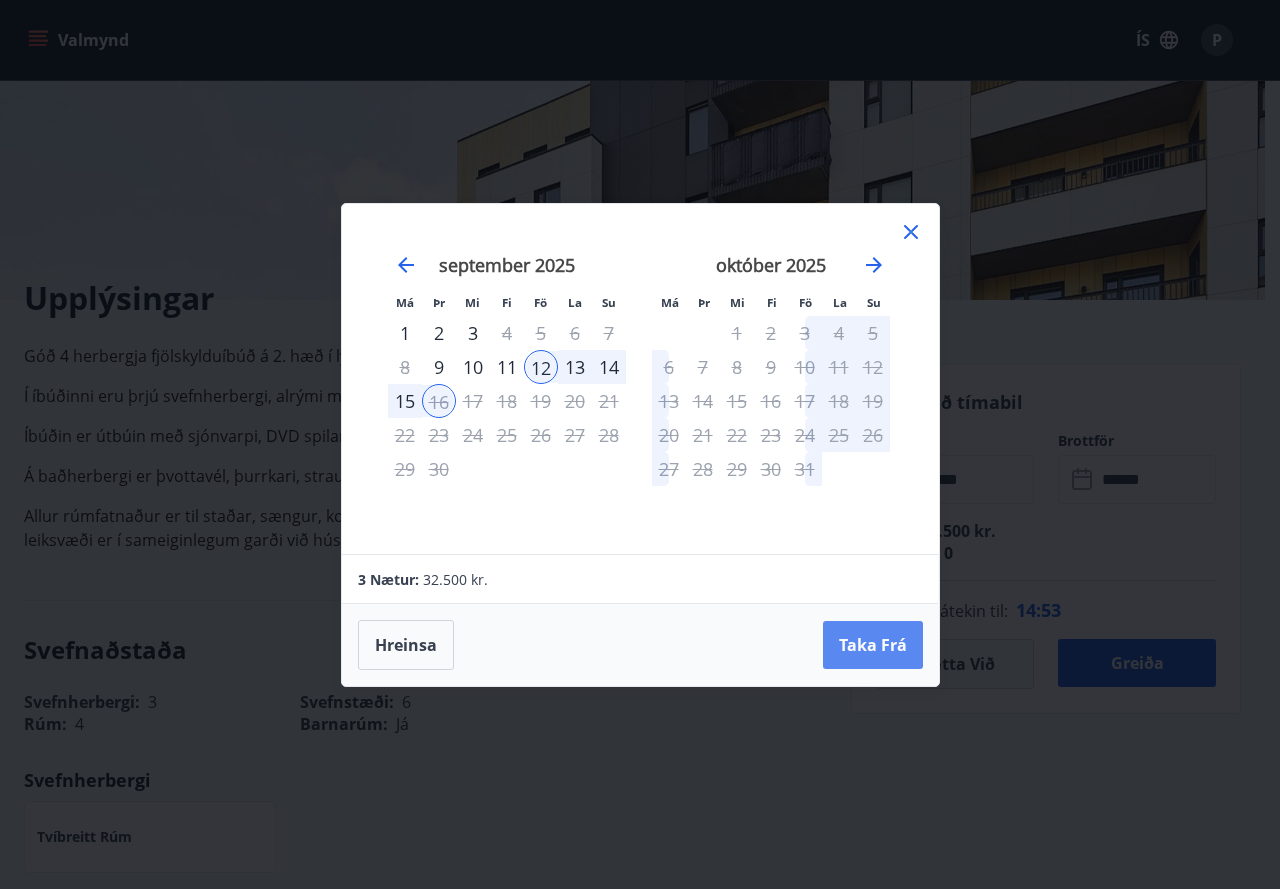 click on "Taka Frá" at bounding box center [873, 645] 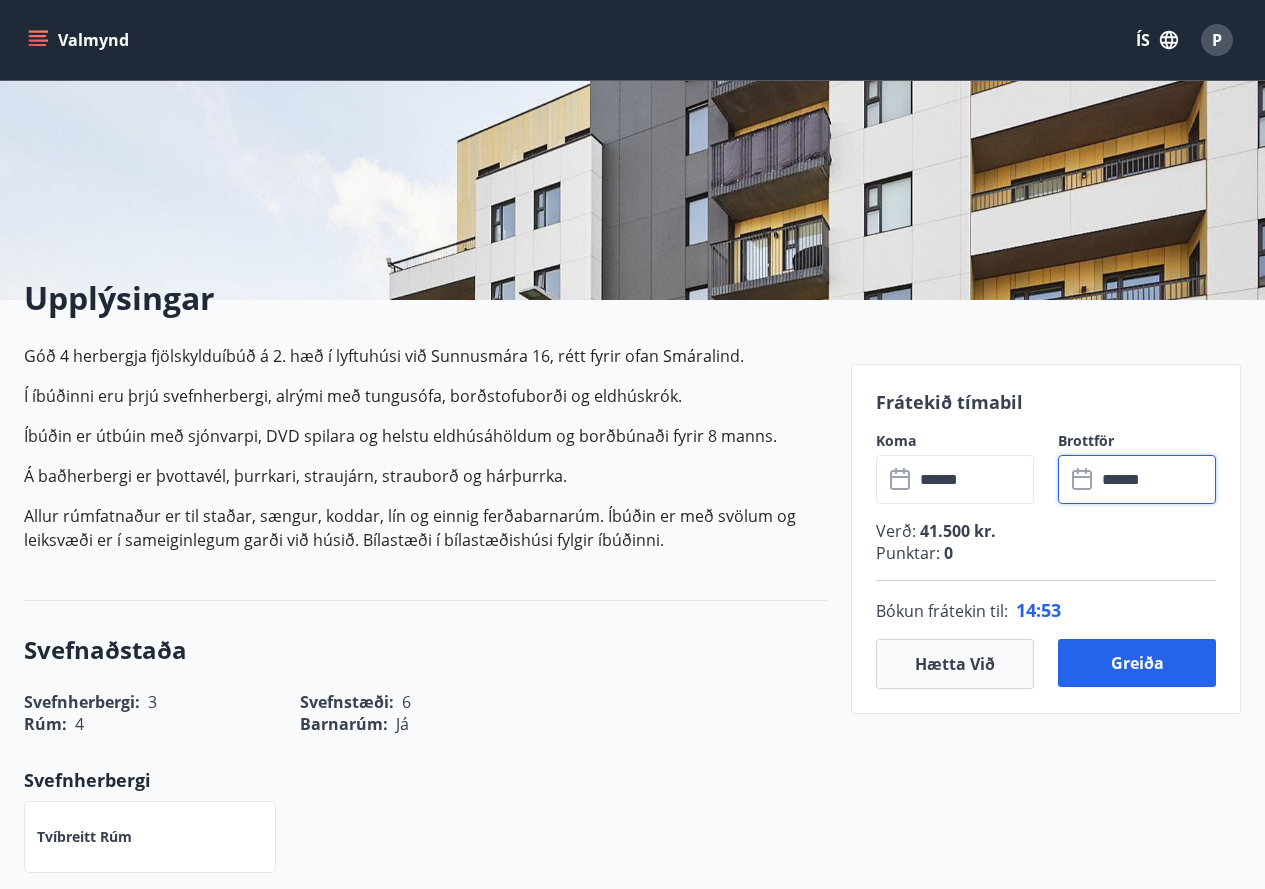 click on "******" at bounding box center (974, 479) 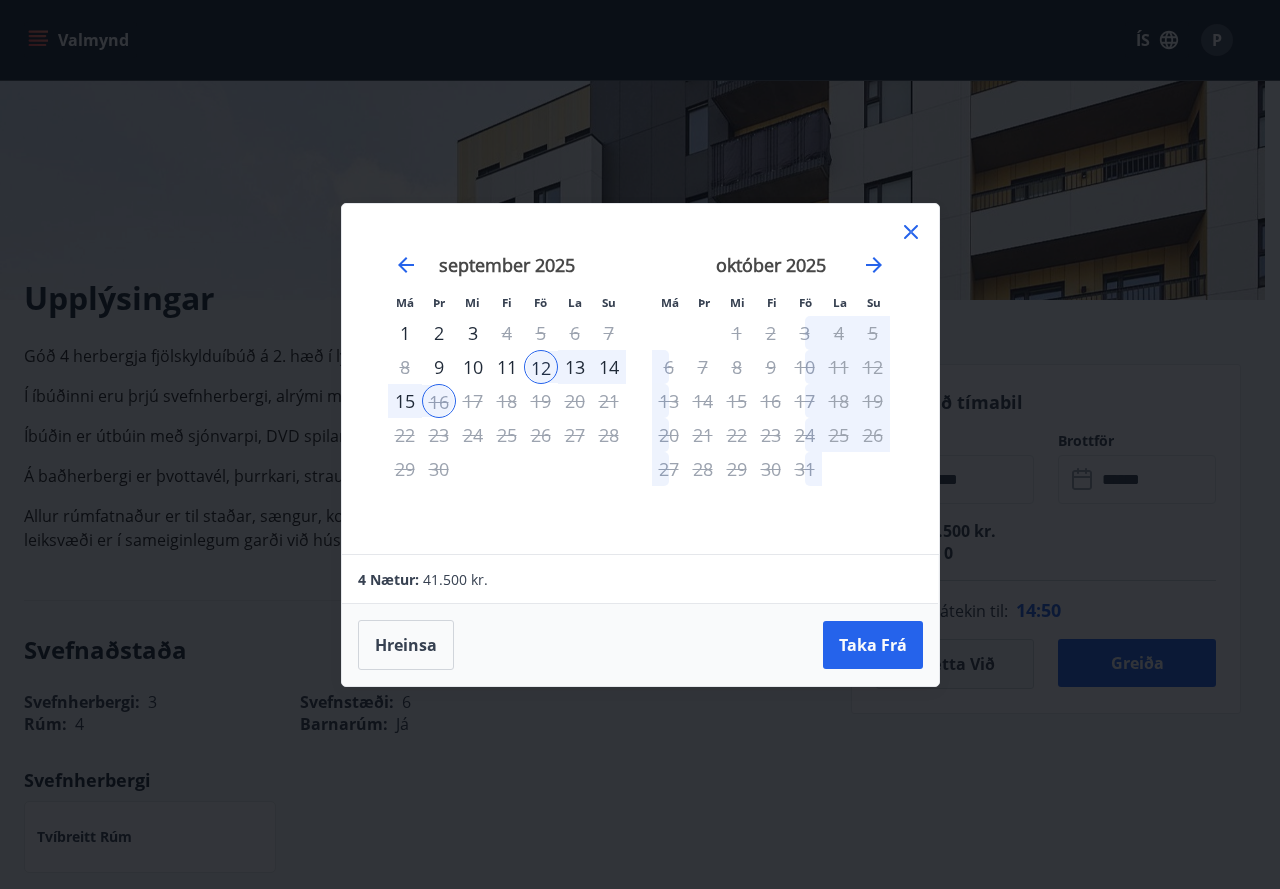 click on "13" at bounding box center (575, 367) 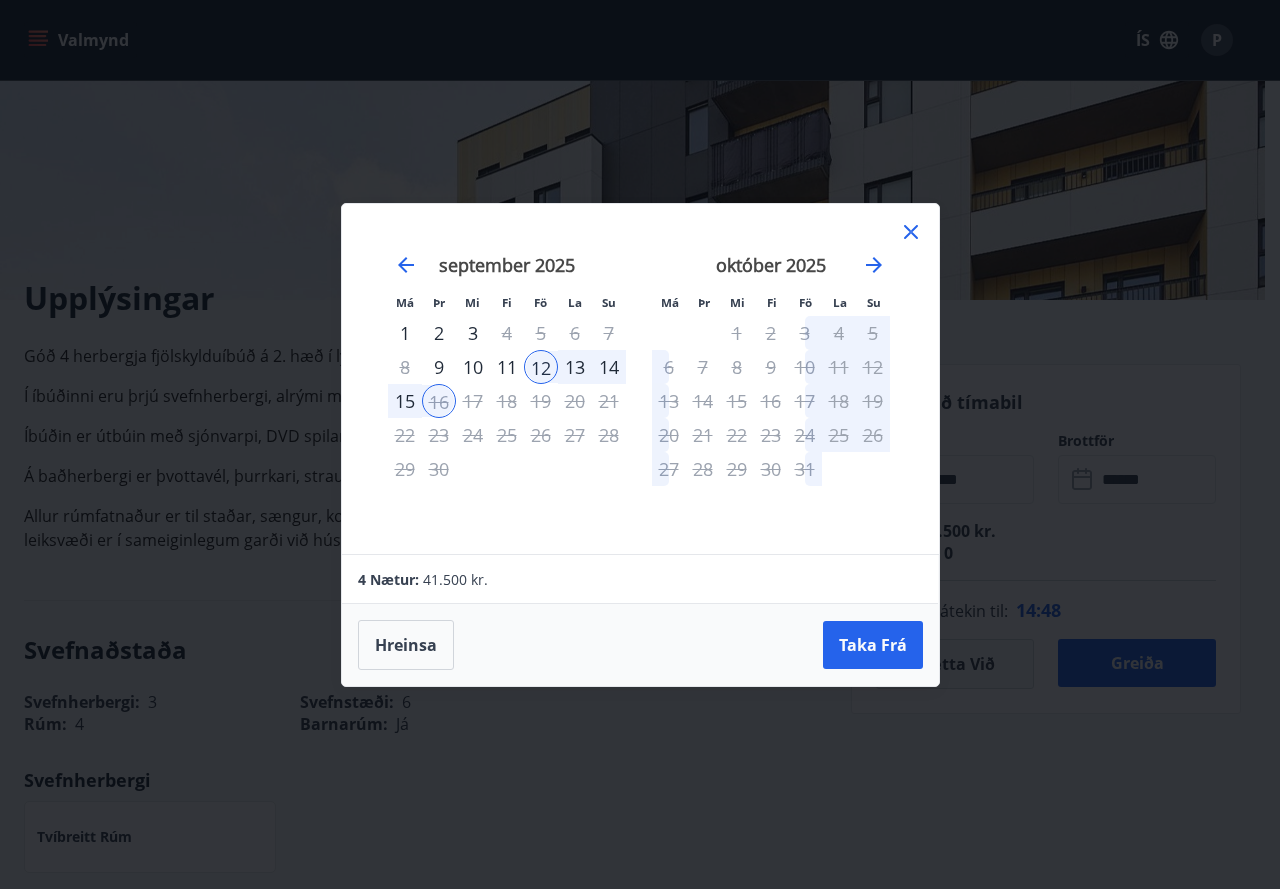 click on "13" at bounding box center [575, 367] 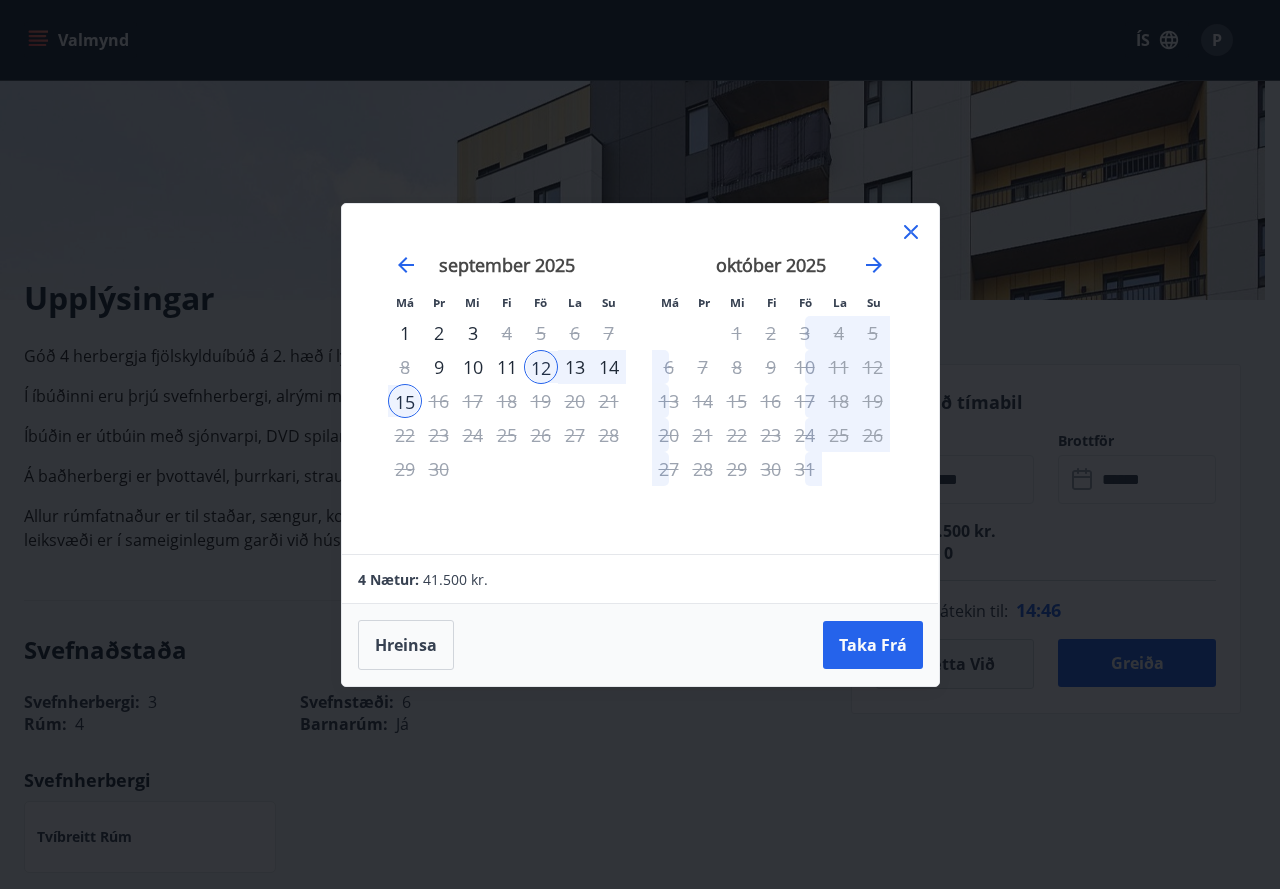 click on "13" at bounding box center [575, 367] 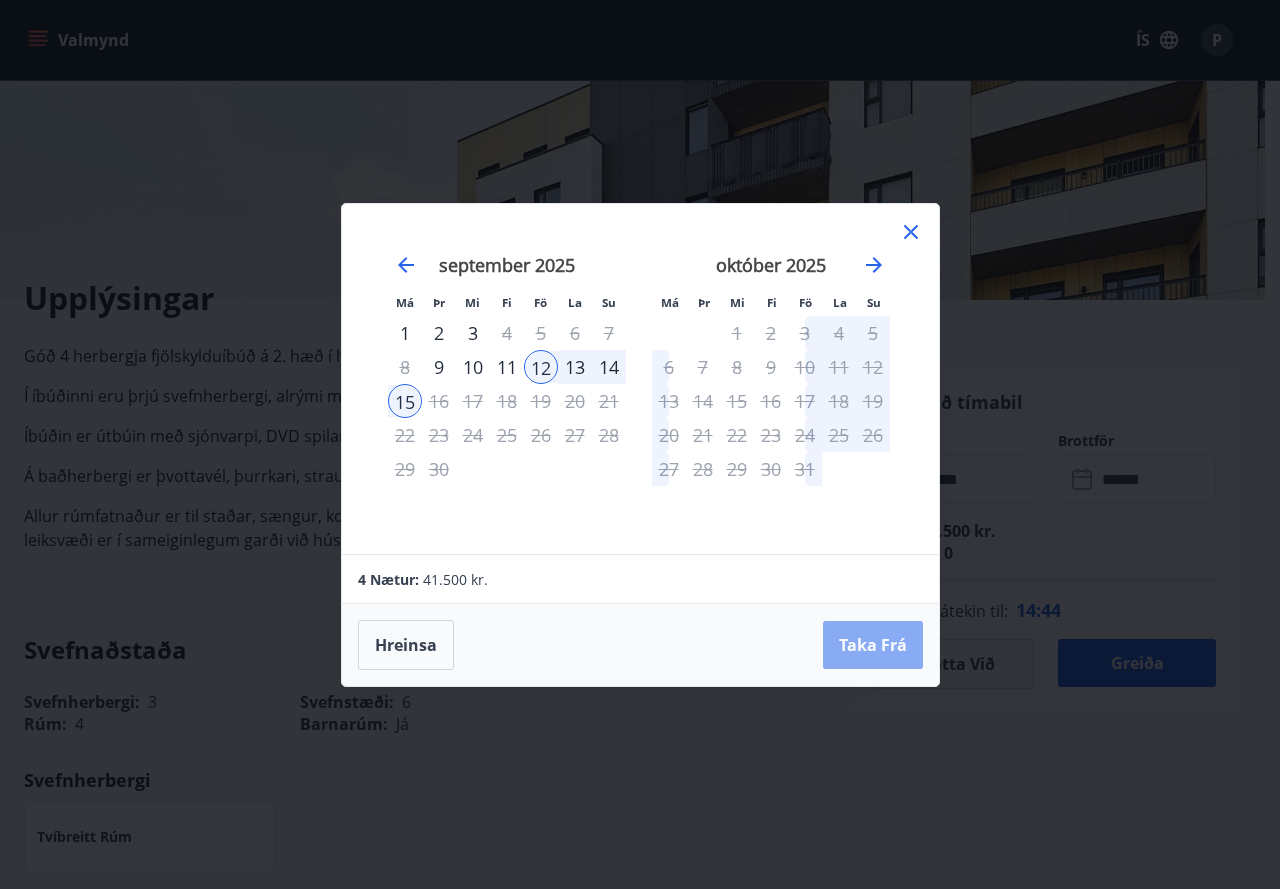 click on "Taka Frá" at bounding box center [873, 645] 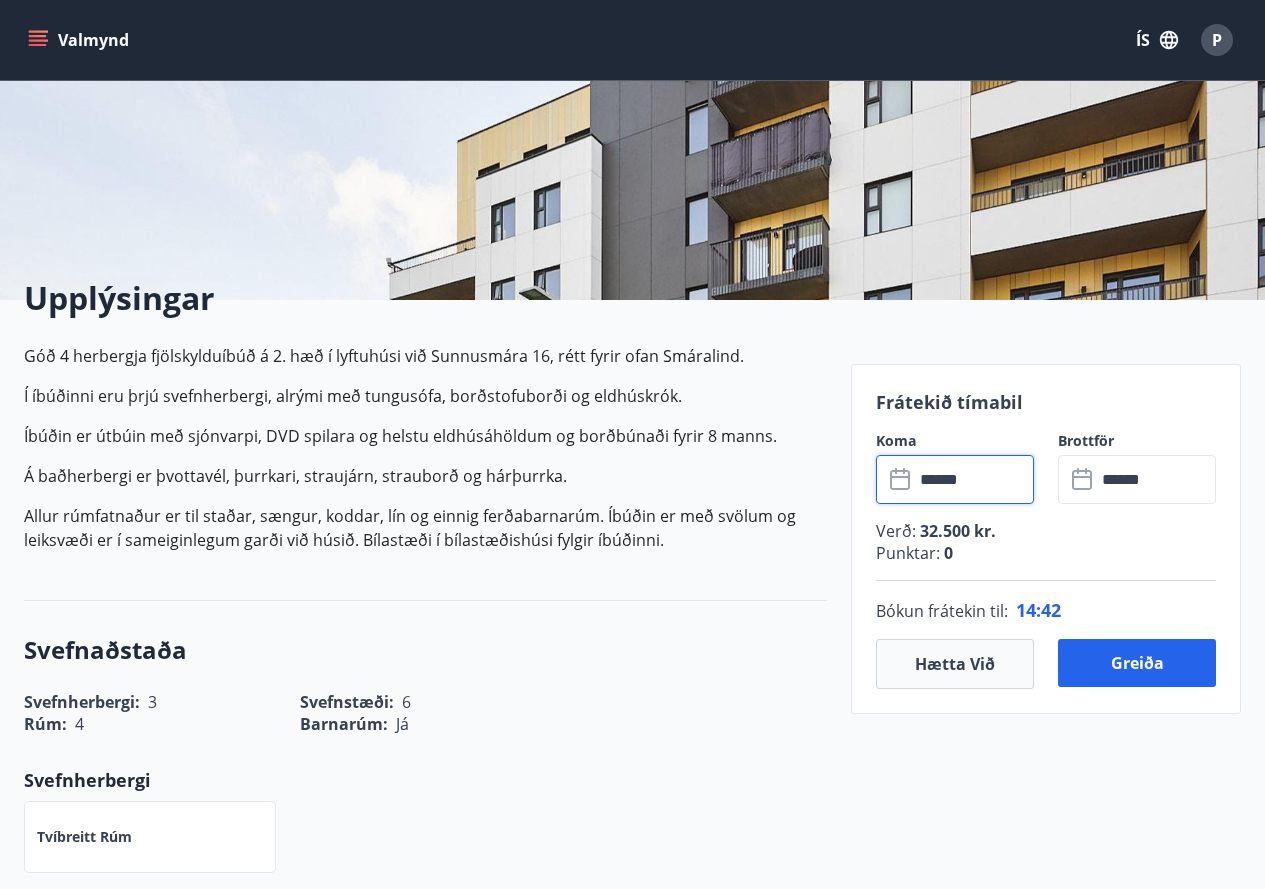 click on "******" at bounding box center [1156, 479] 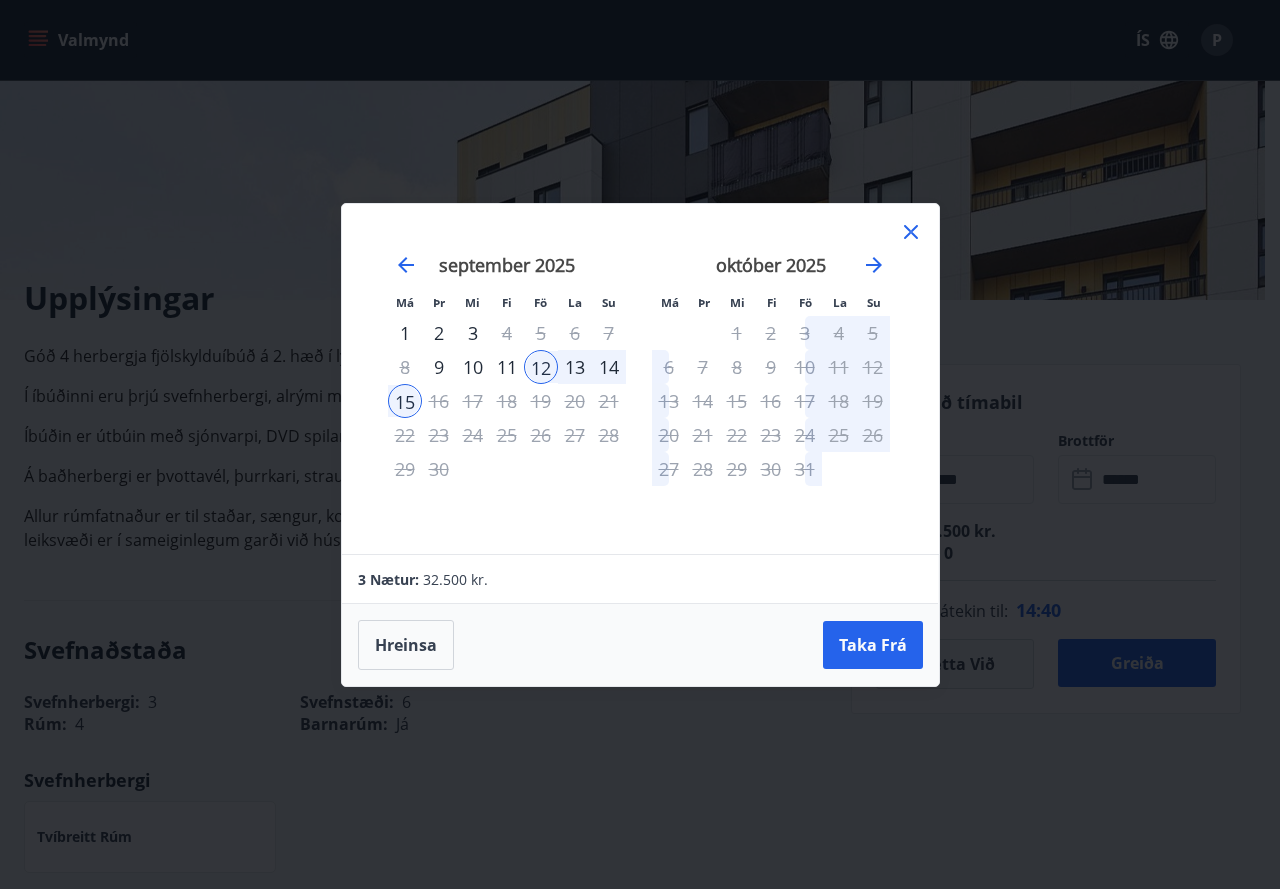 click on "16" at bounding box center [439, 401] 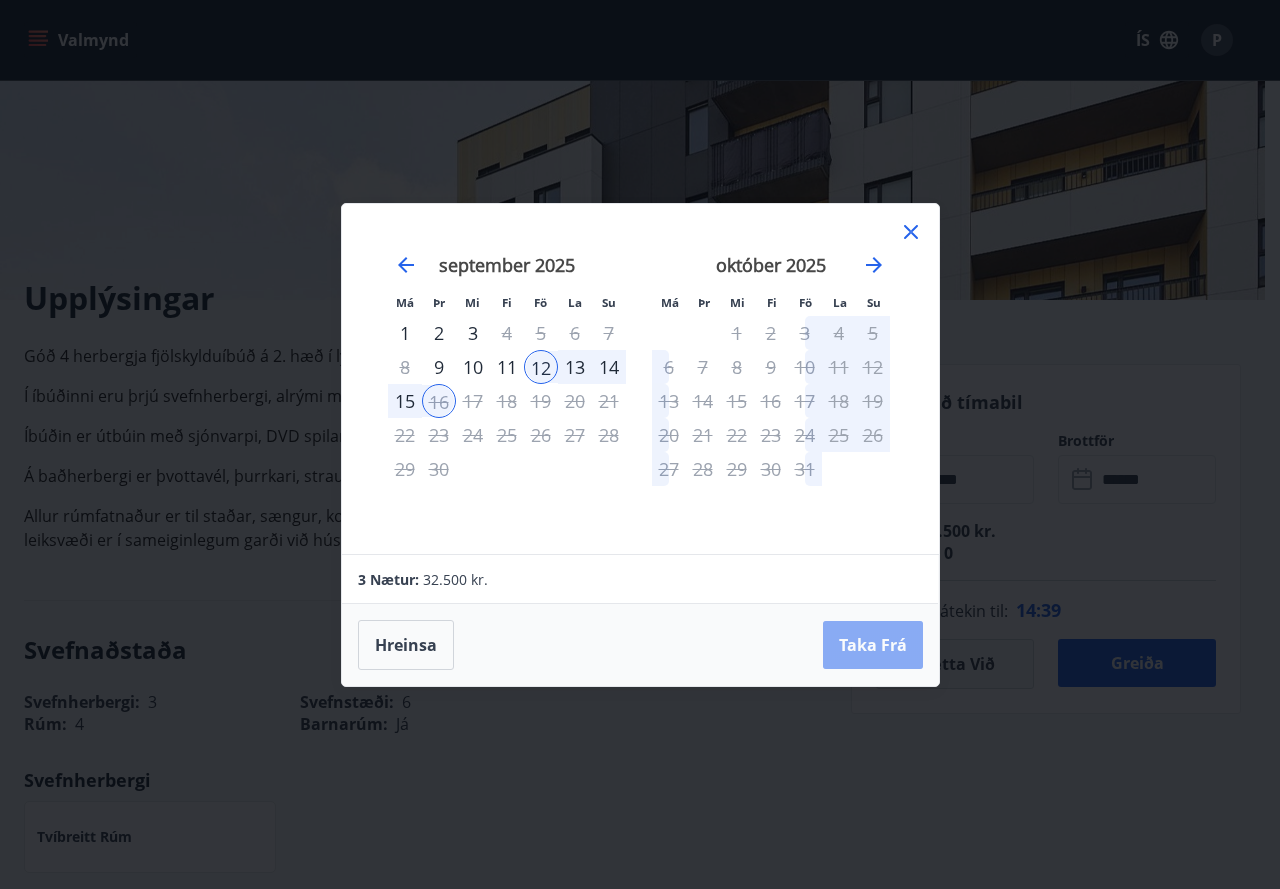click on "Taka Frá" at bounding box center [873, 645] 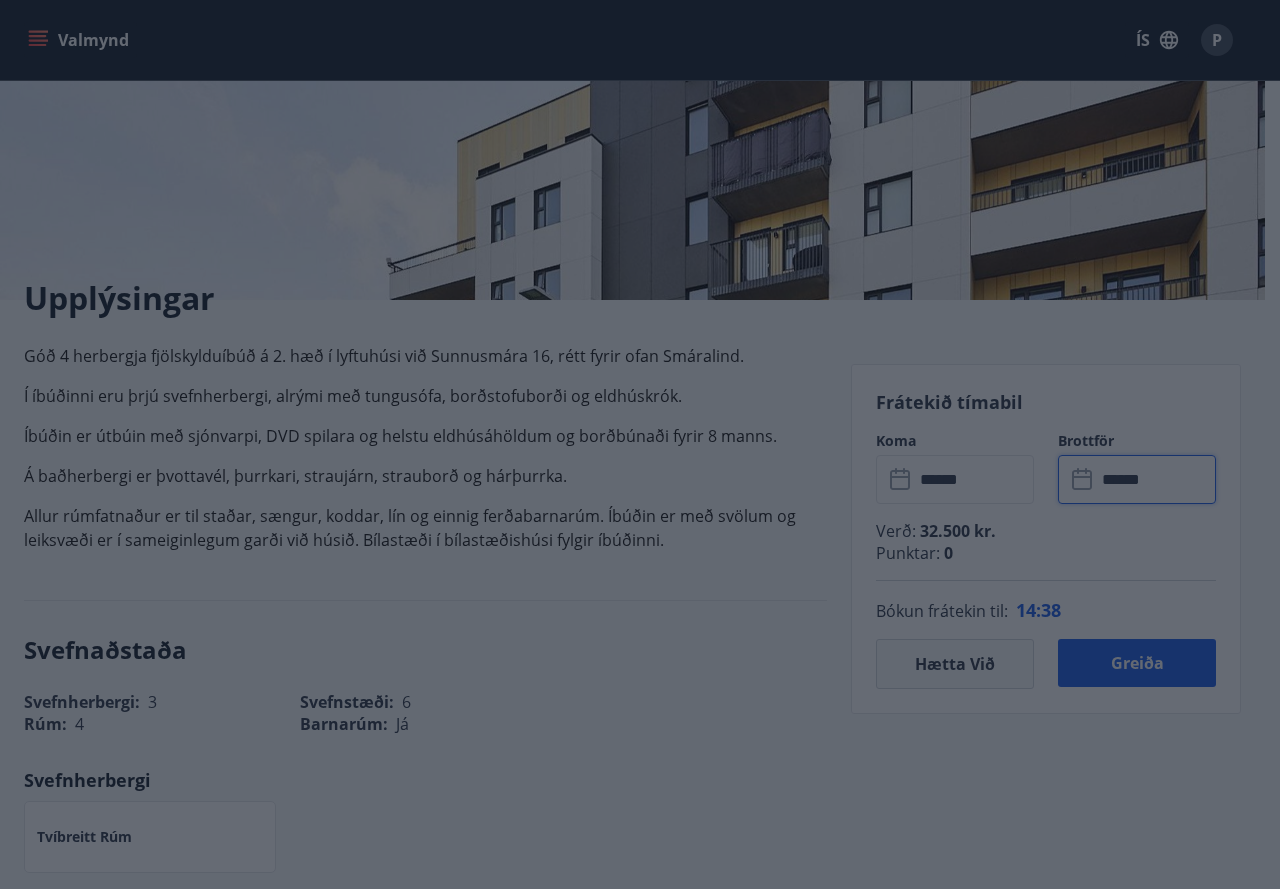 type on "******" 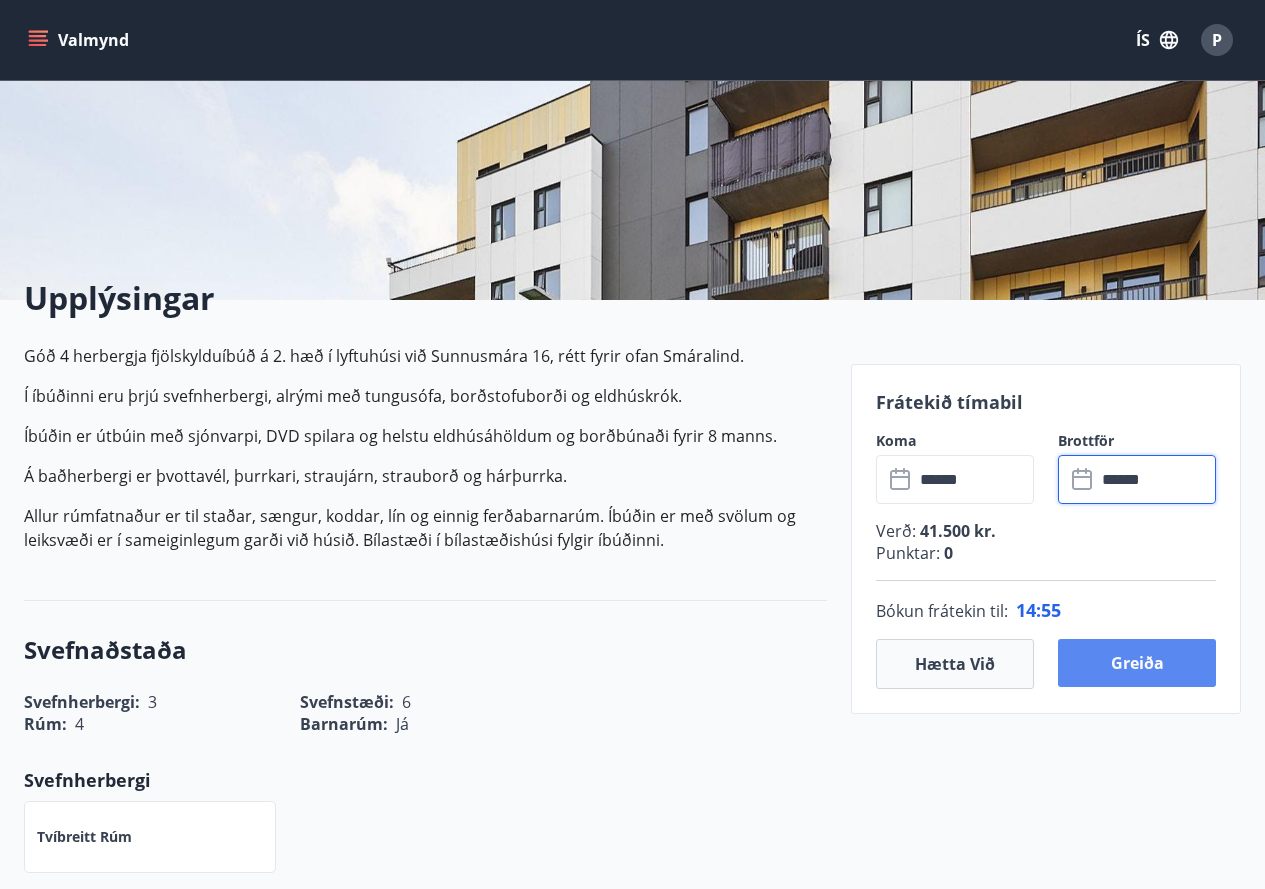 click on "Greiða" at bounding box center (1137, 663) 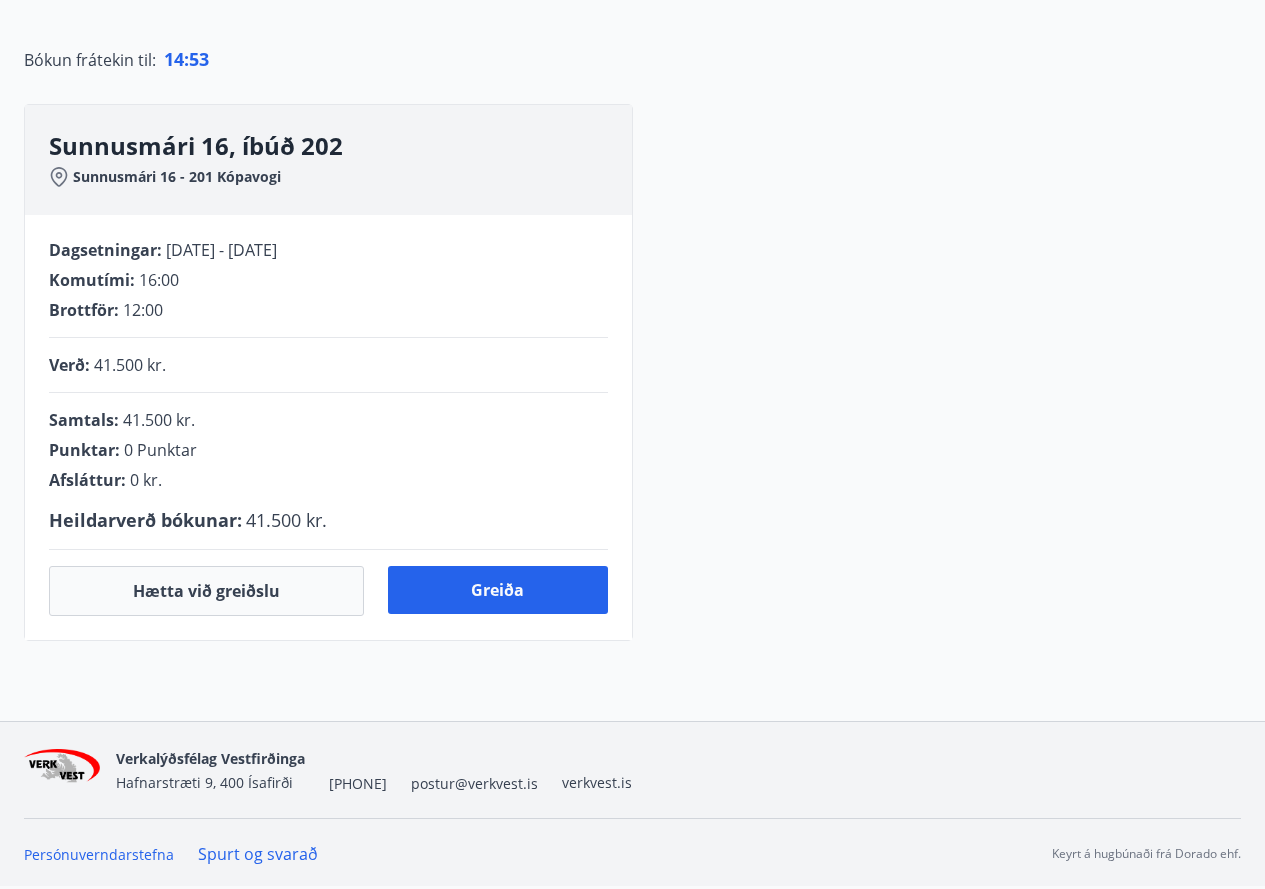 scroll, scrollTop: 300, scrollLeft: 0, axis: vertical 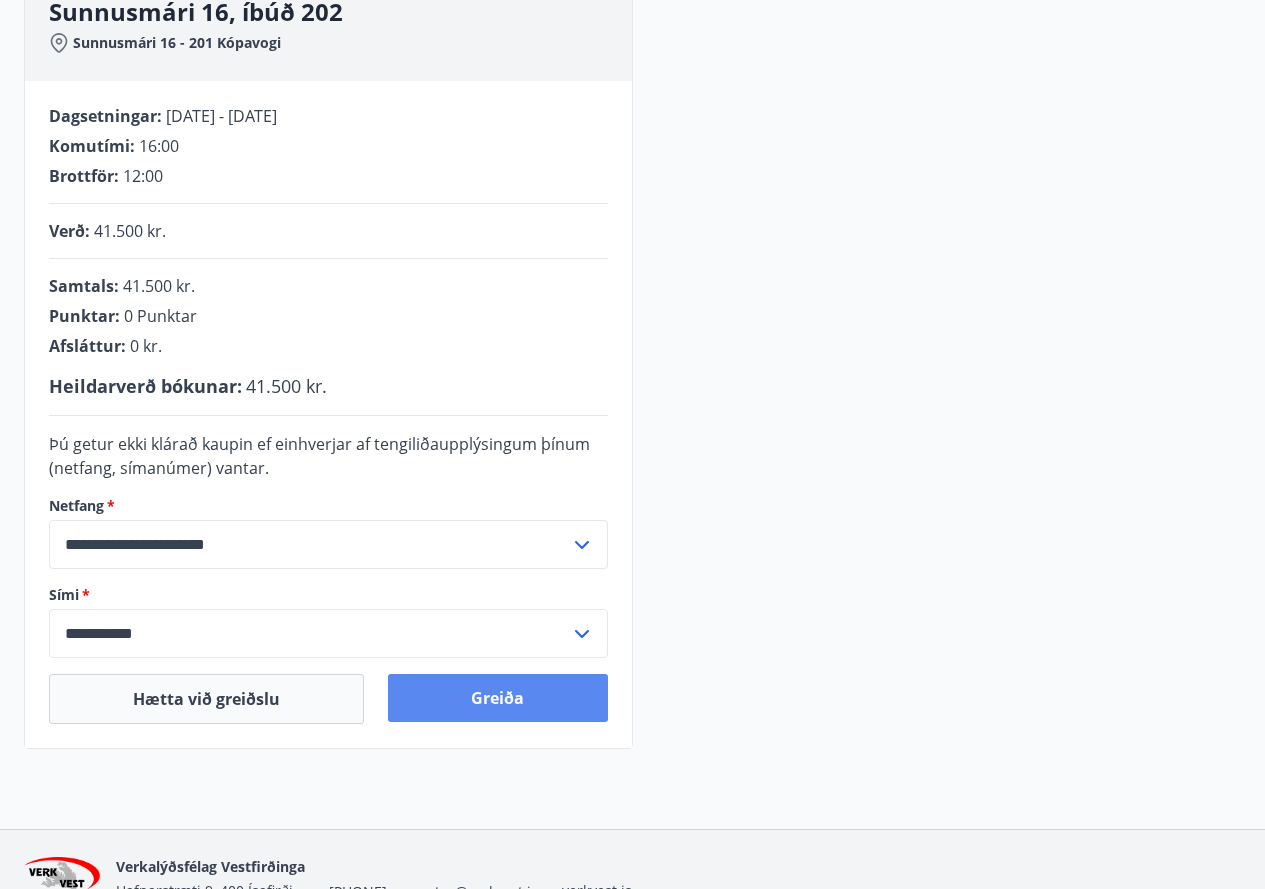 click on "Greiða" at bounding box center [497, 698] 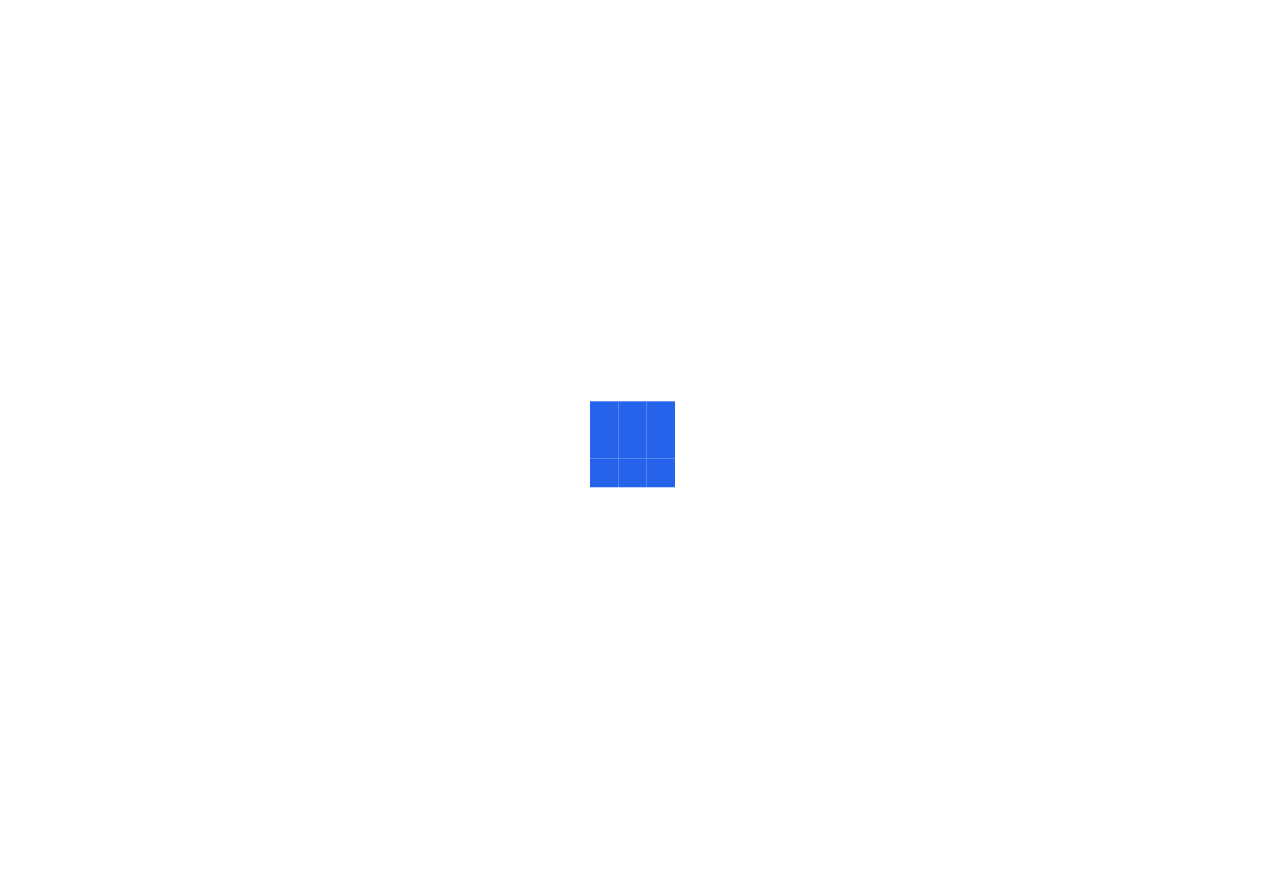 scroll, scrollTop: 0, scrollLeft: 0, axis: both 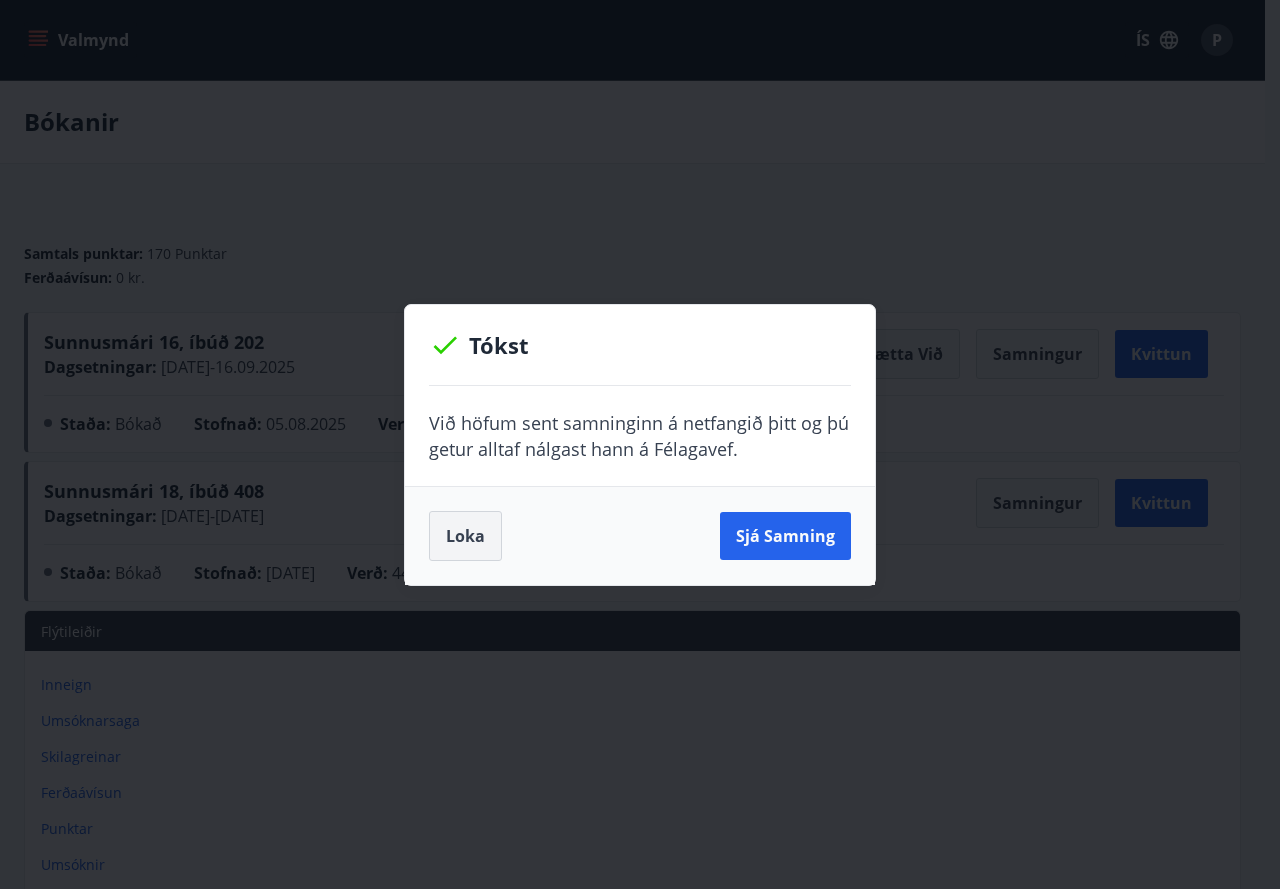 click on "Loka" at bounding box center (465, 536) 